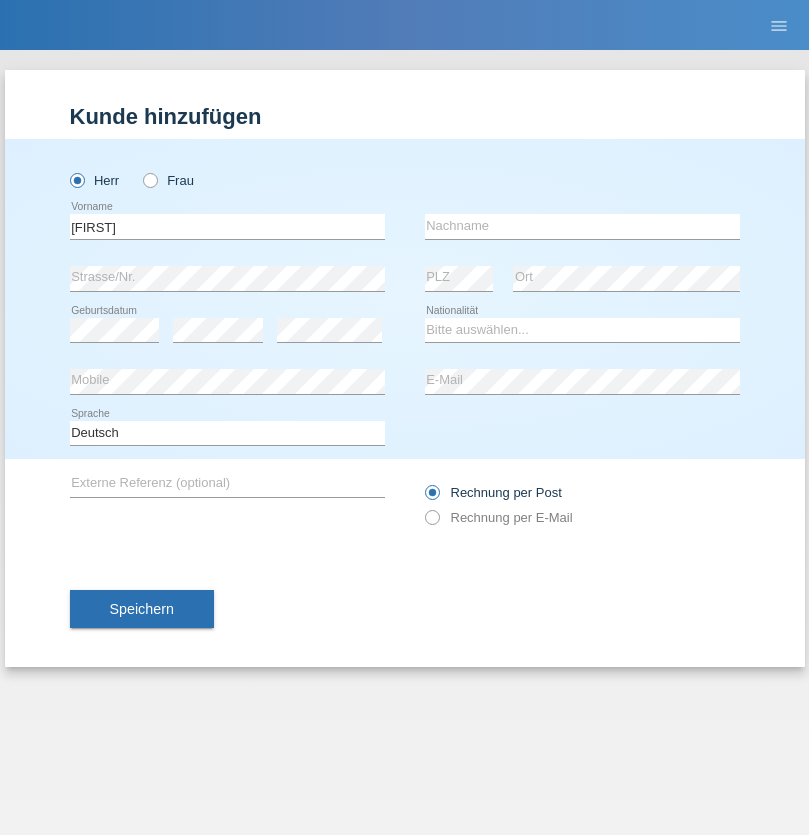 scroll, scrollTop: 0, scrollLeft: 0, axis: both 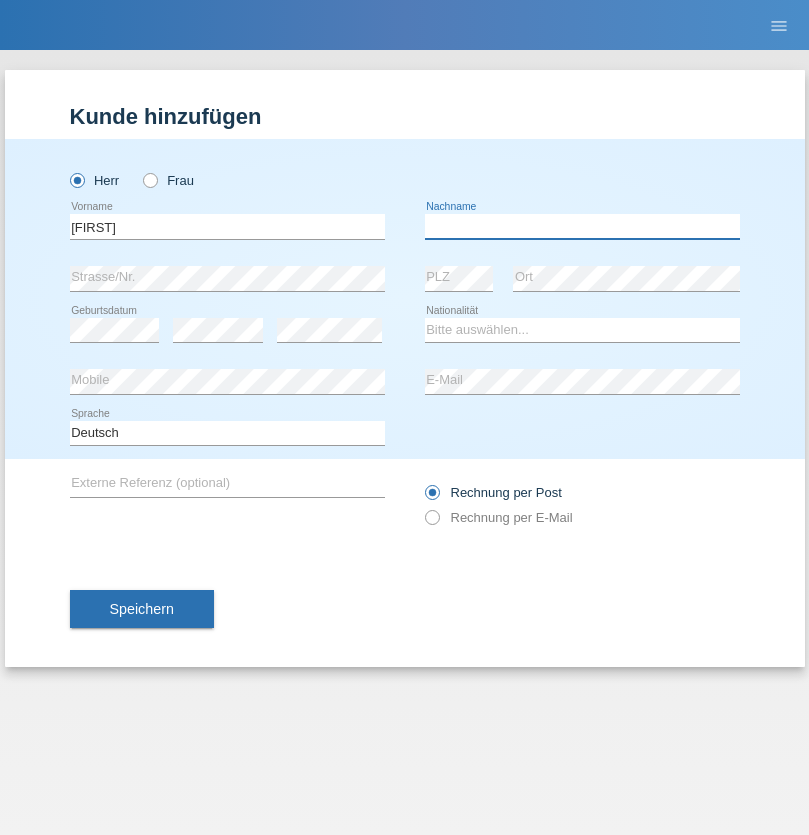 click at bounding box center [582, 226] 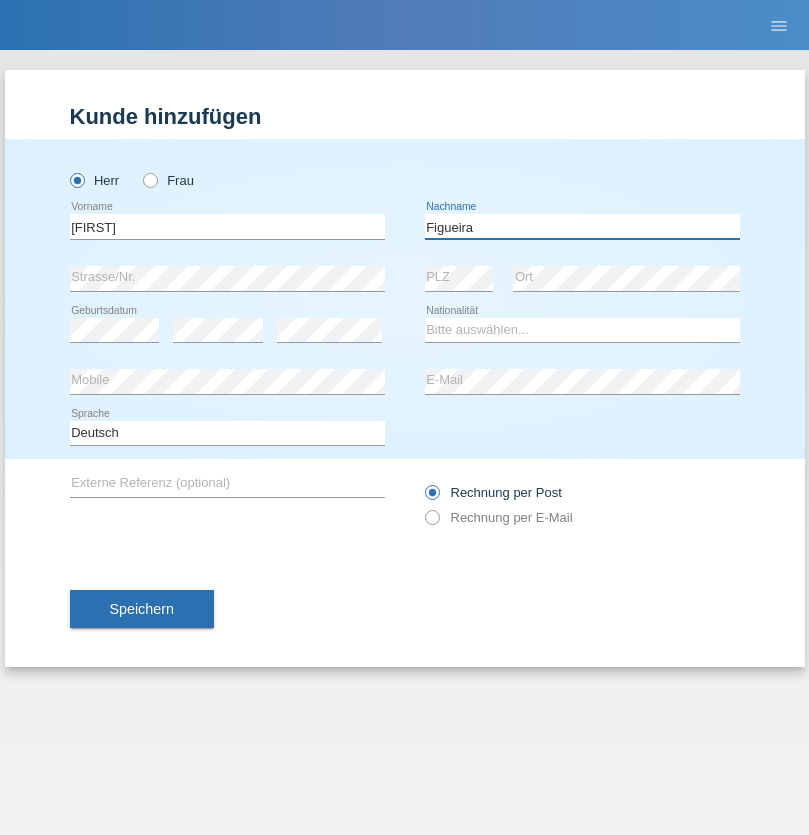 type on "Figueira" 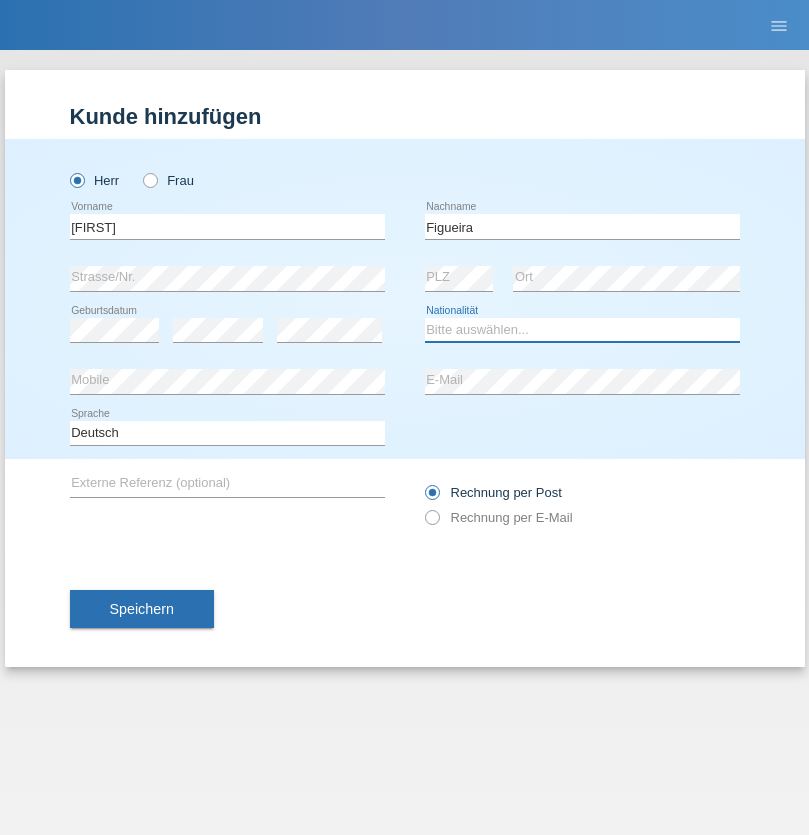 select on "PT" 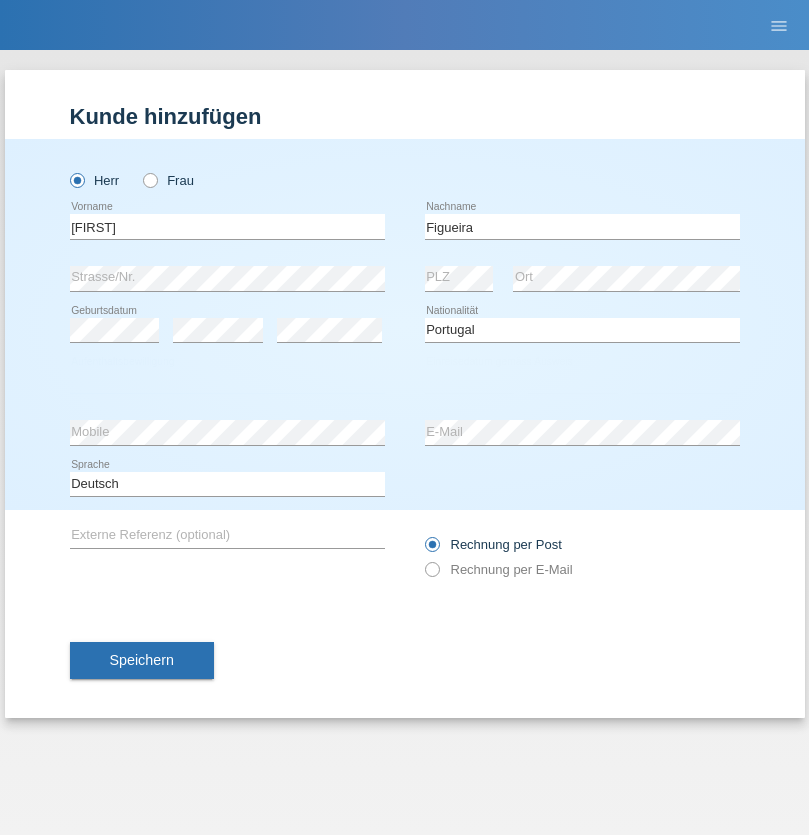 select on "C" 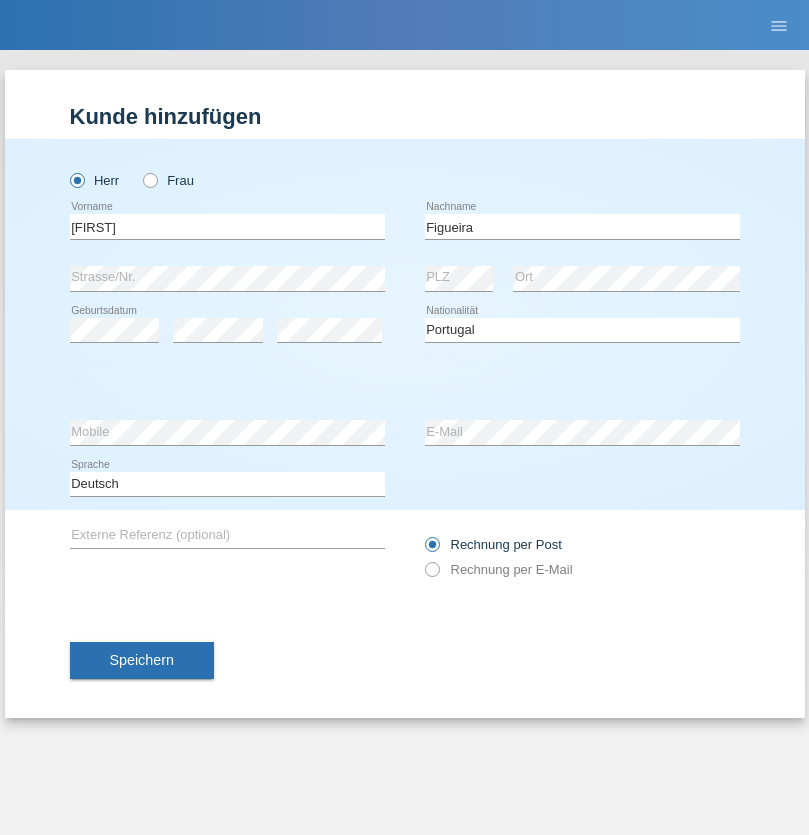 select on "04" 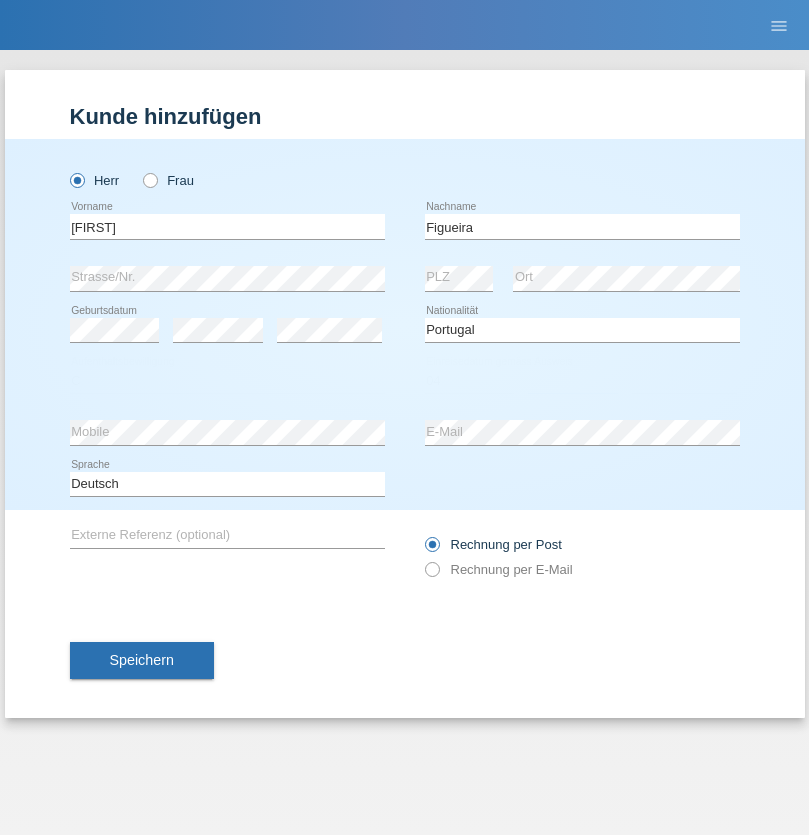 select on "02" 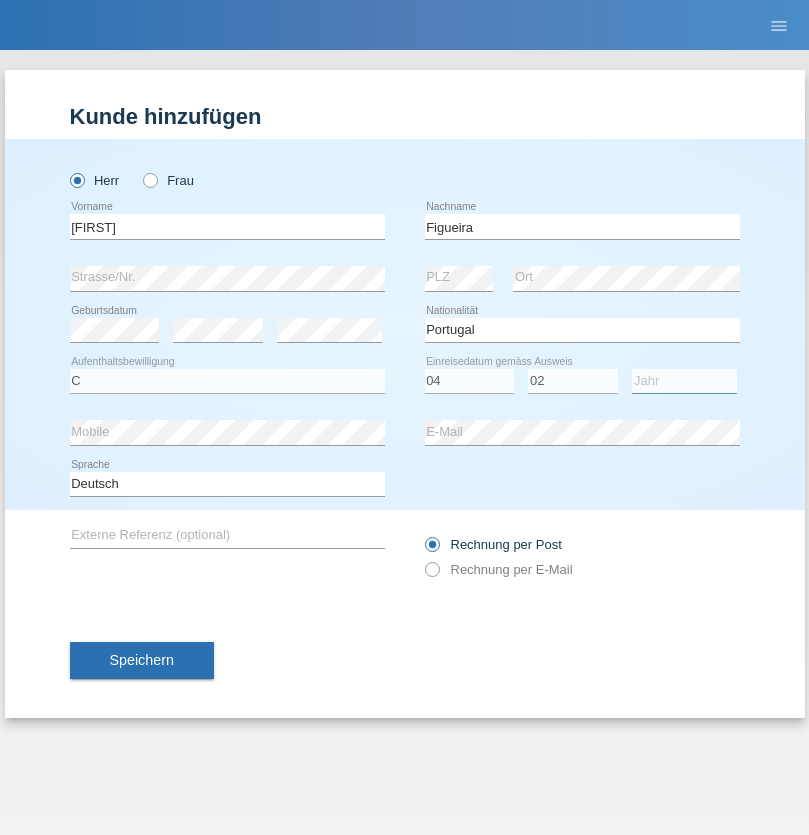 select on "2012" 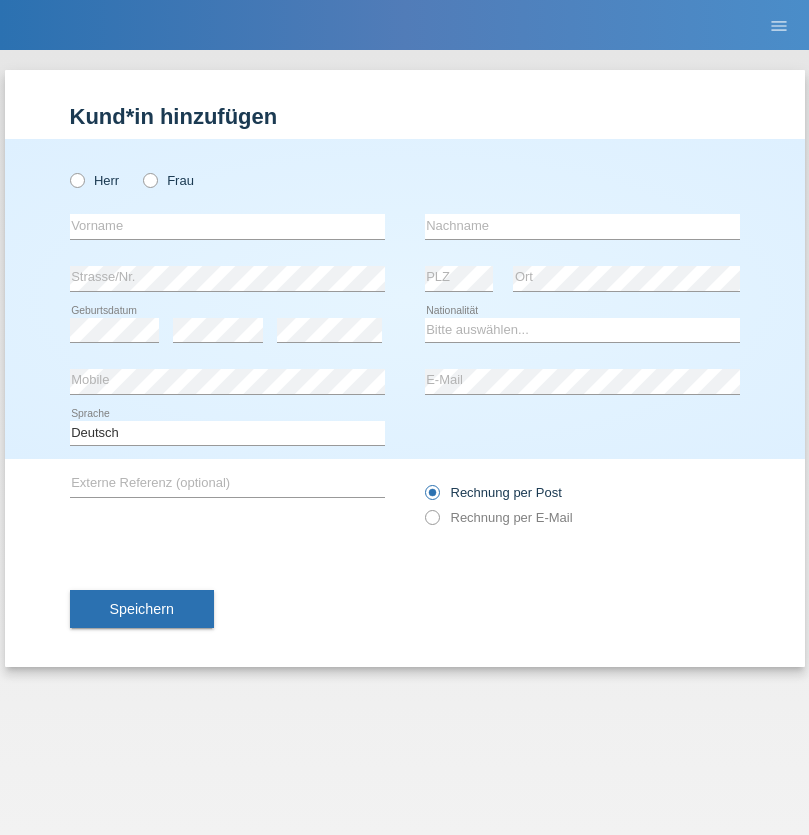 scroll, scrollTop: 0, scrollLeft: 0, axis: both 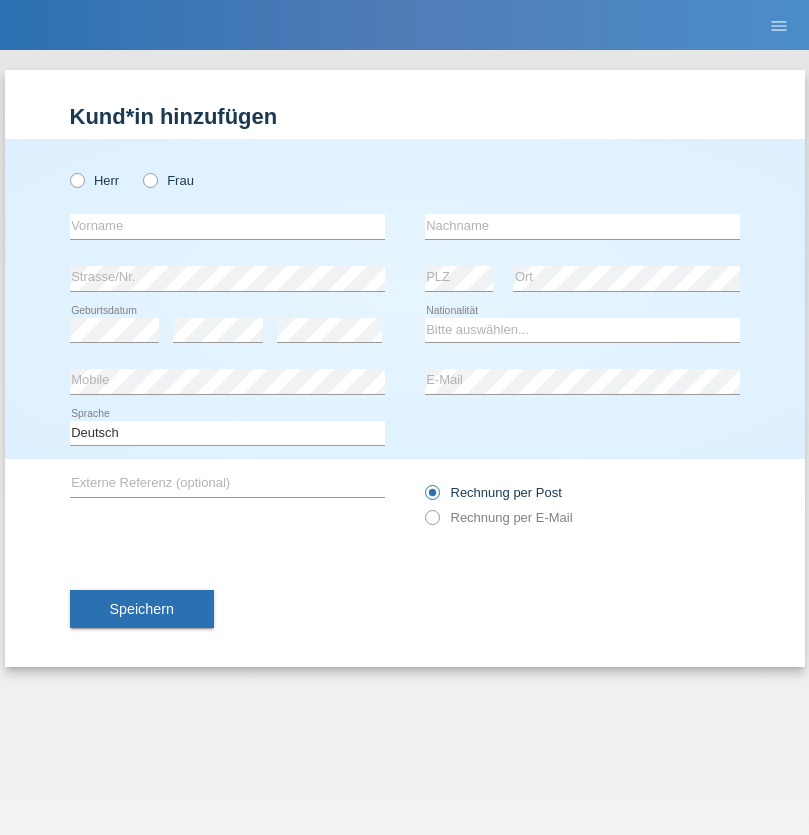 radio on "true" 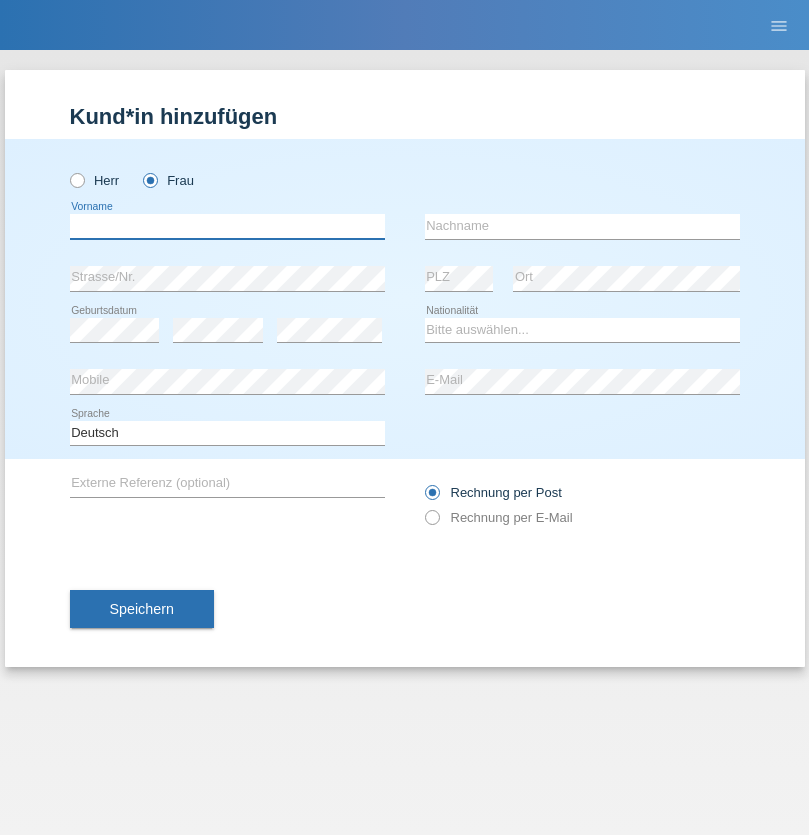 click at bounding box center [227, 226] 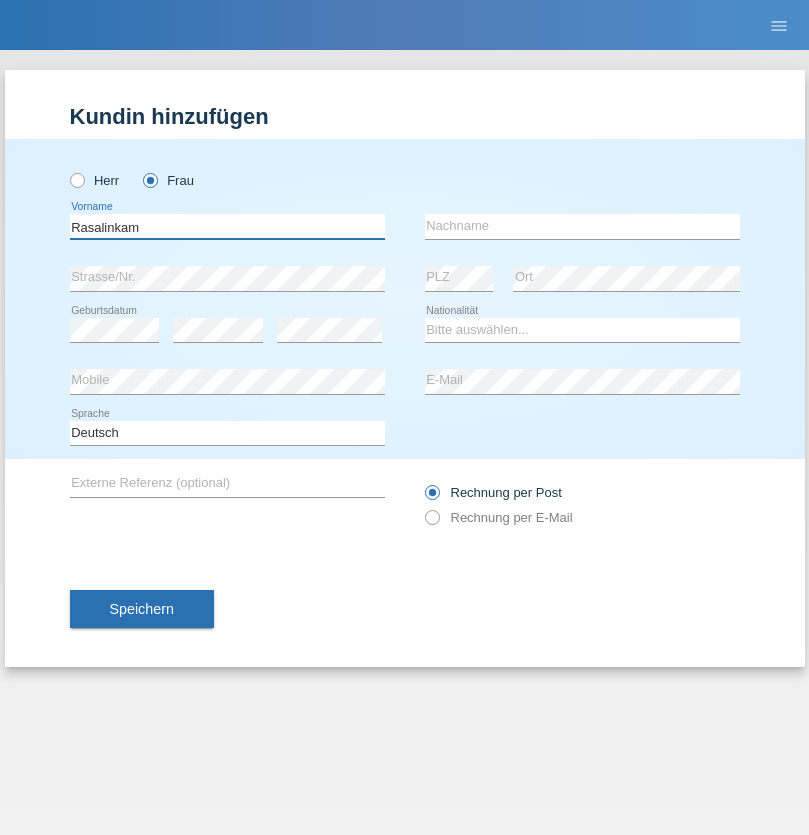 type on "Rasalinkam" 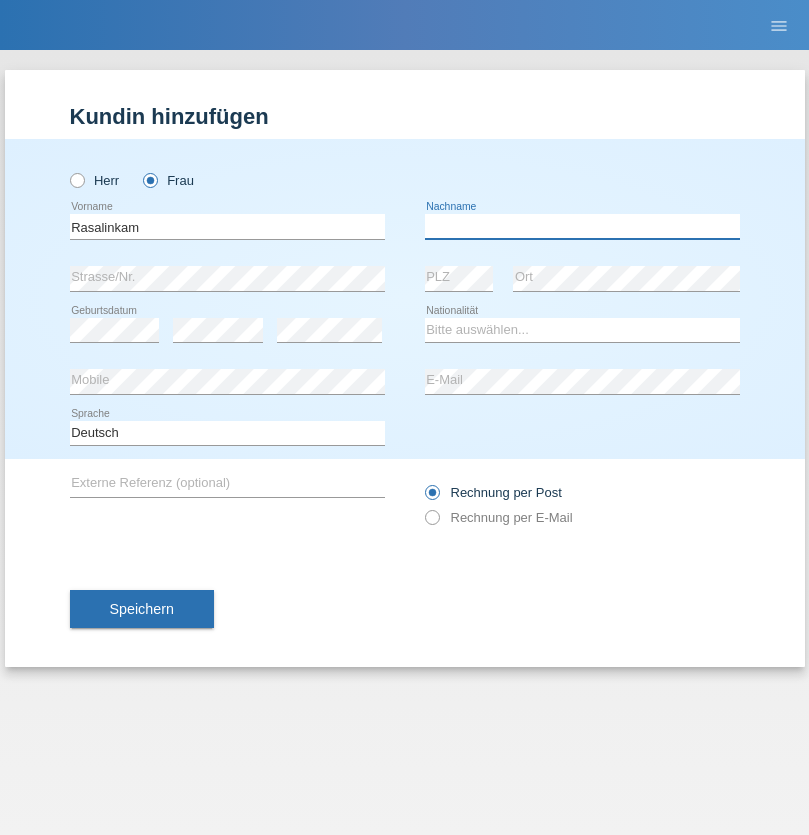 click at bounding box center (582, 226) 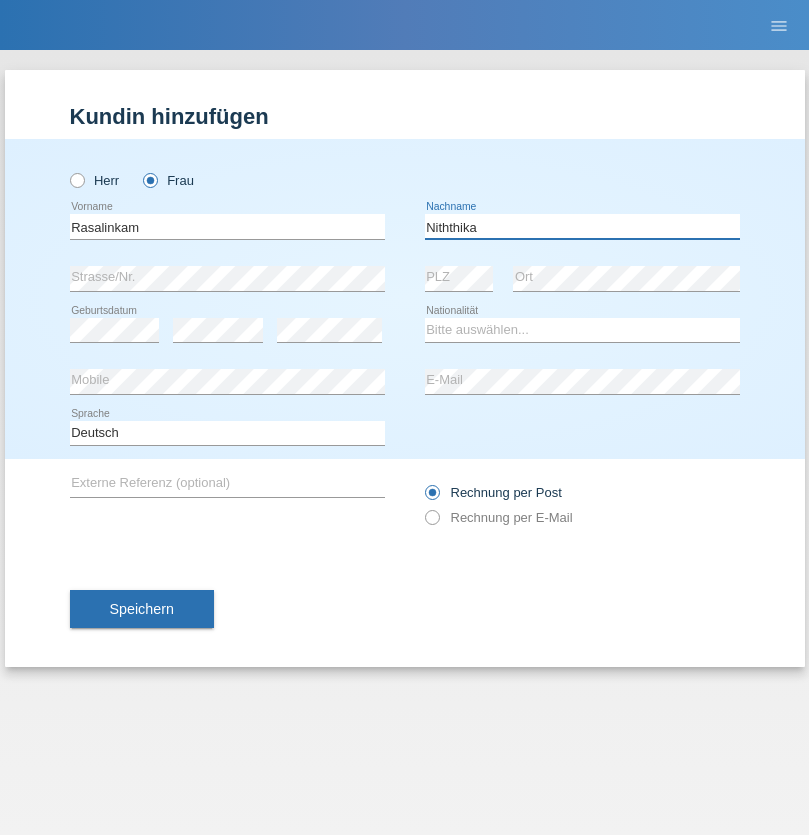 type on "Niththika" 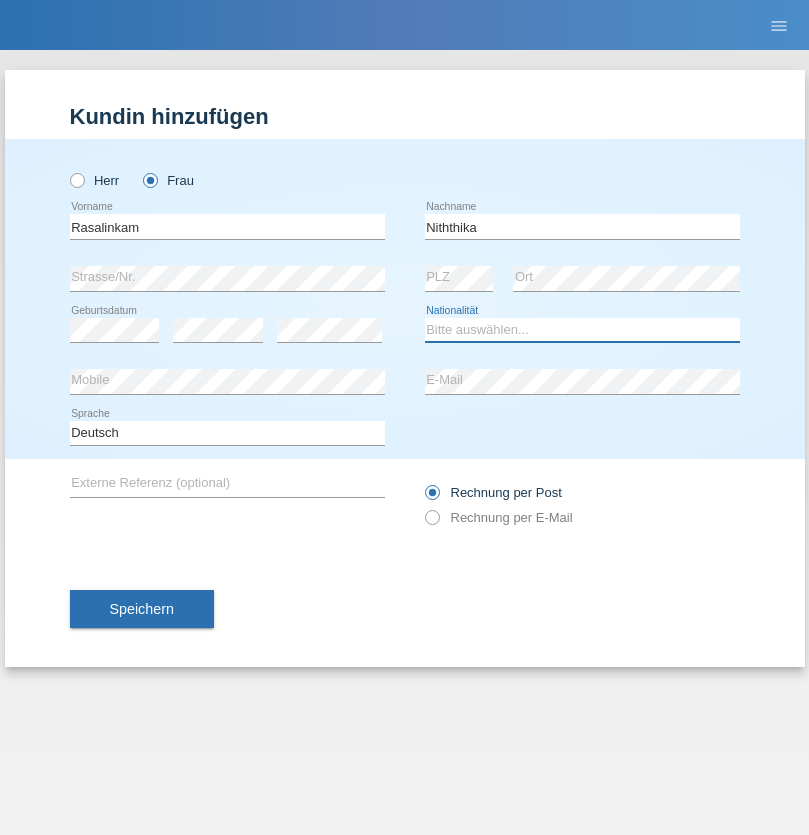select on "LK" 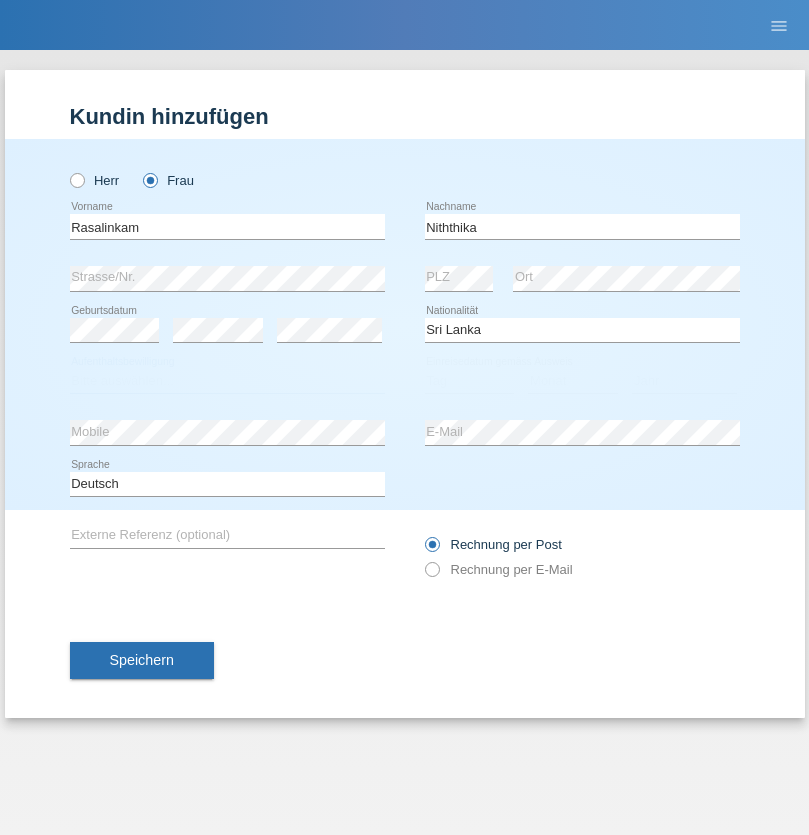 select on "C" 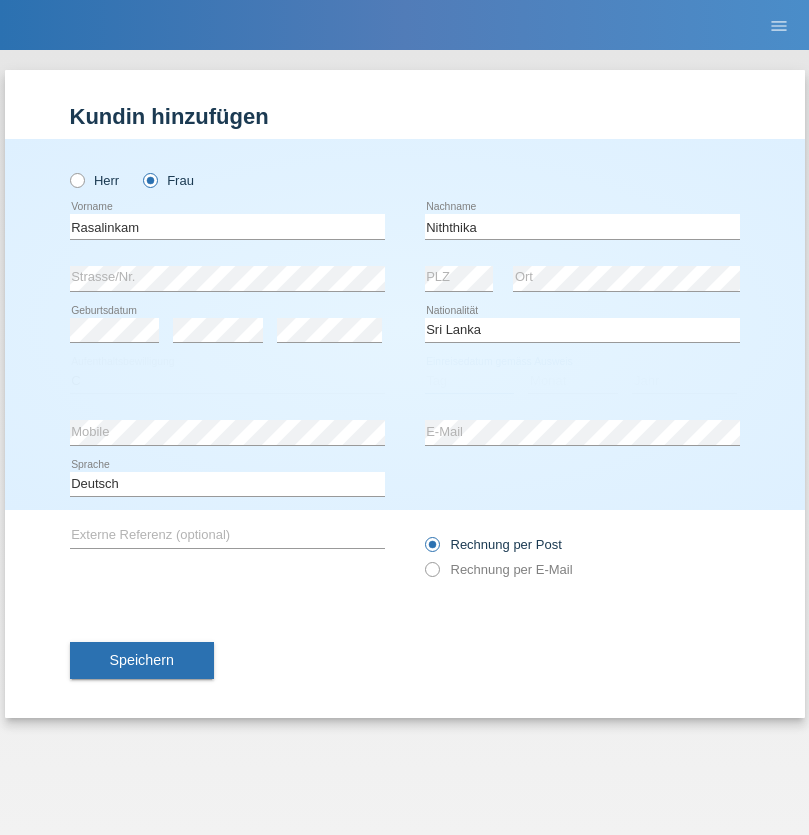 select on "04" 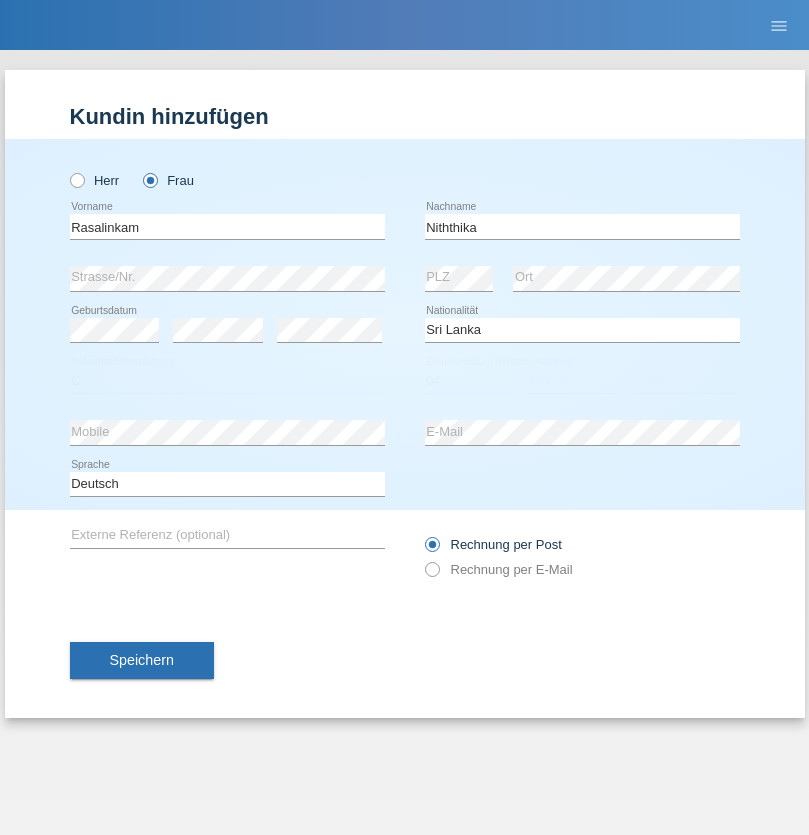 select on "08" 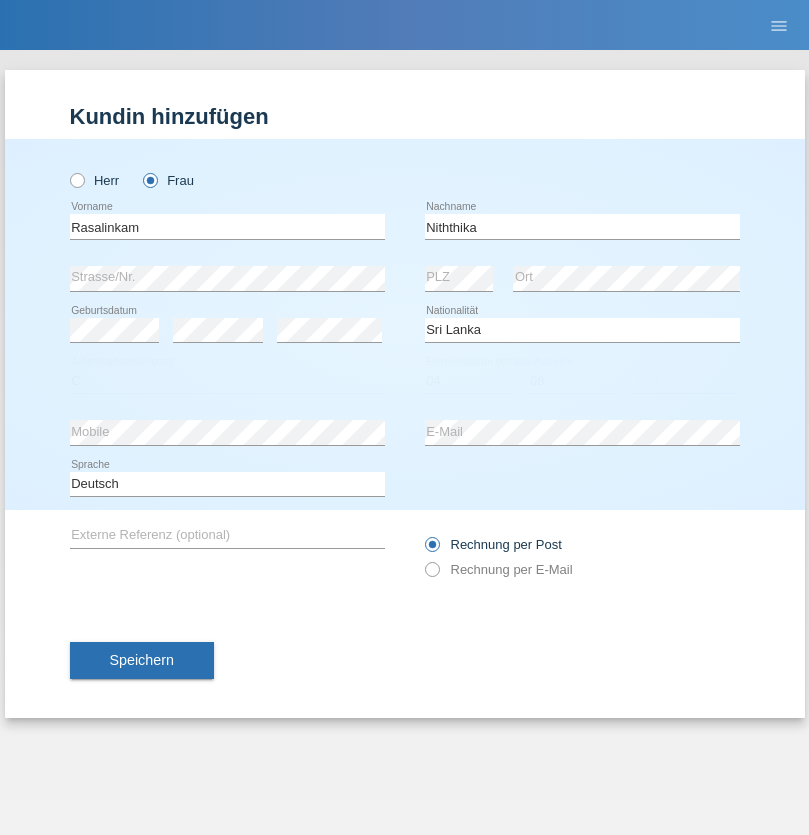 select on "2021" 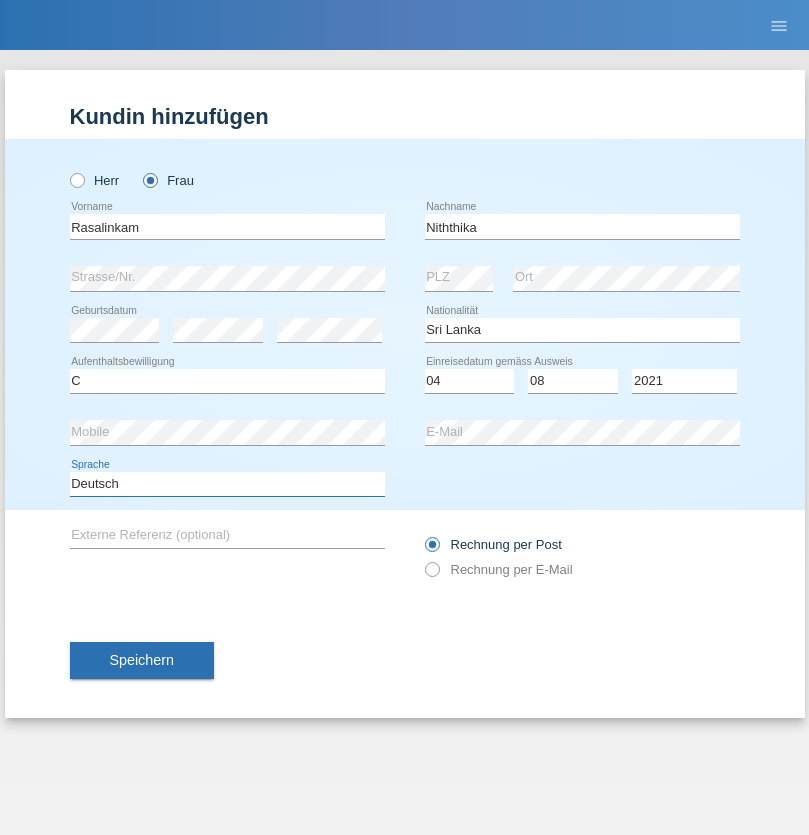 select on "en" 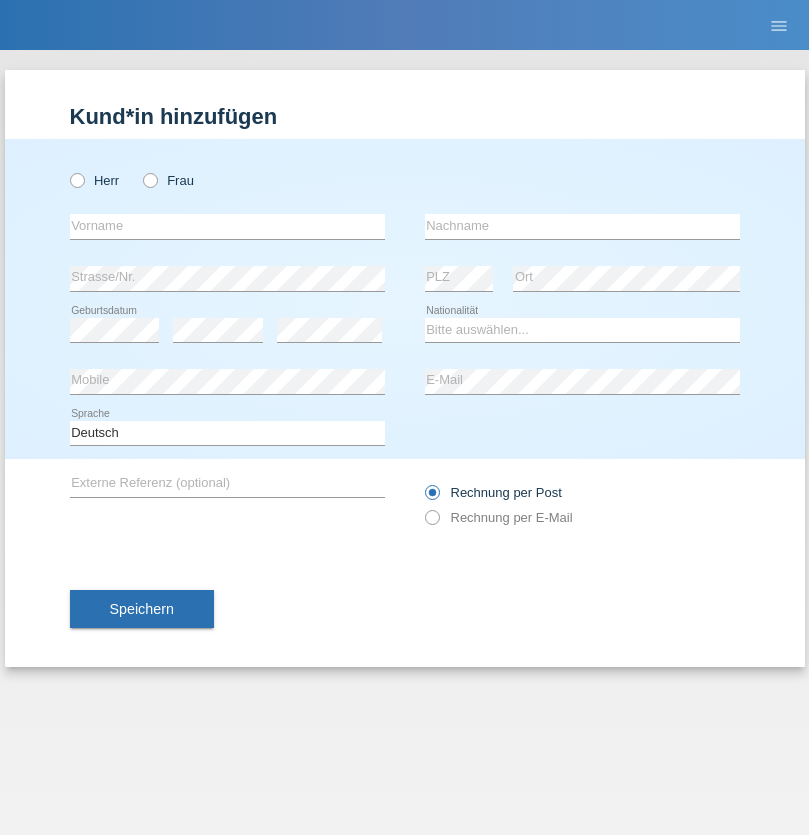 scroll, scrollTop: 0, scrollLeft: 0, axis: both 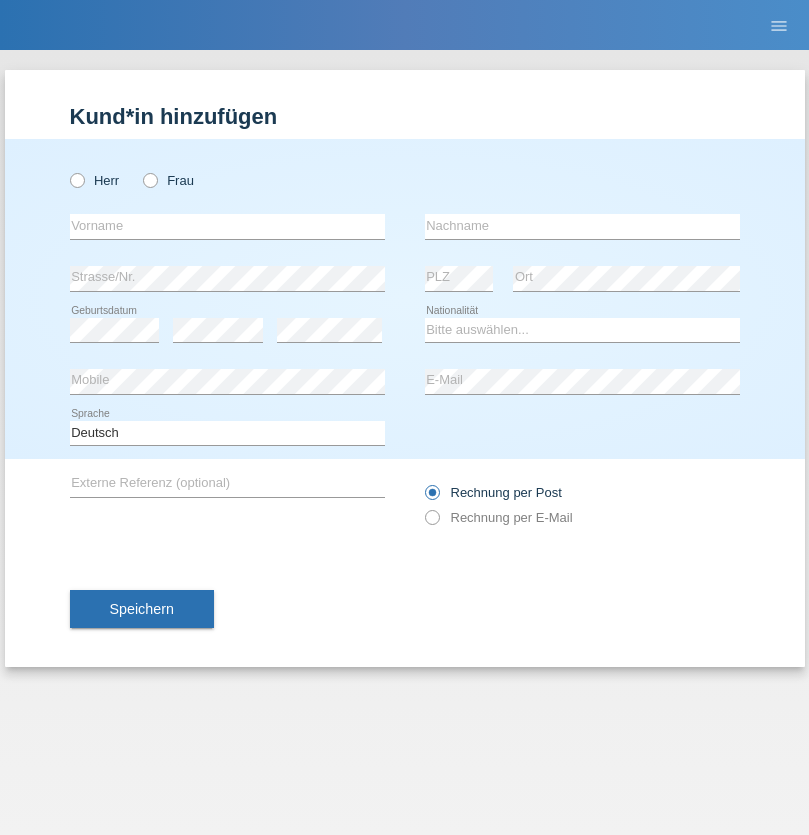 radio on "true" 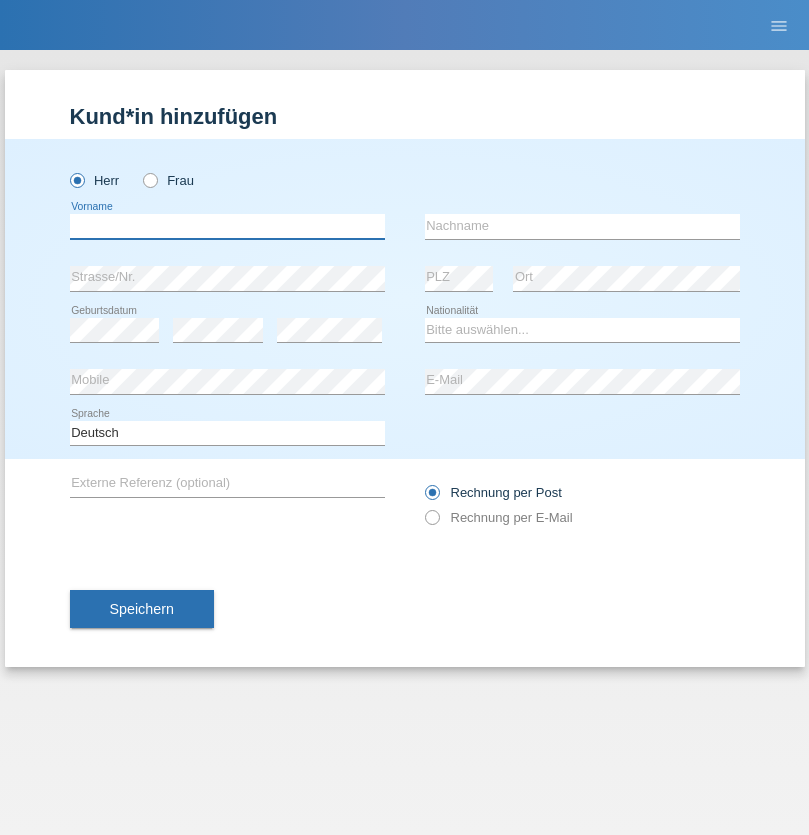 click at bounding box center (227, 226) 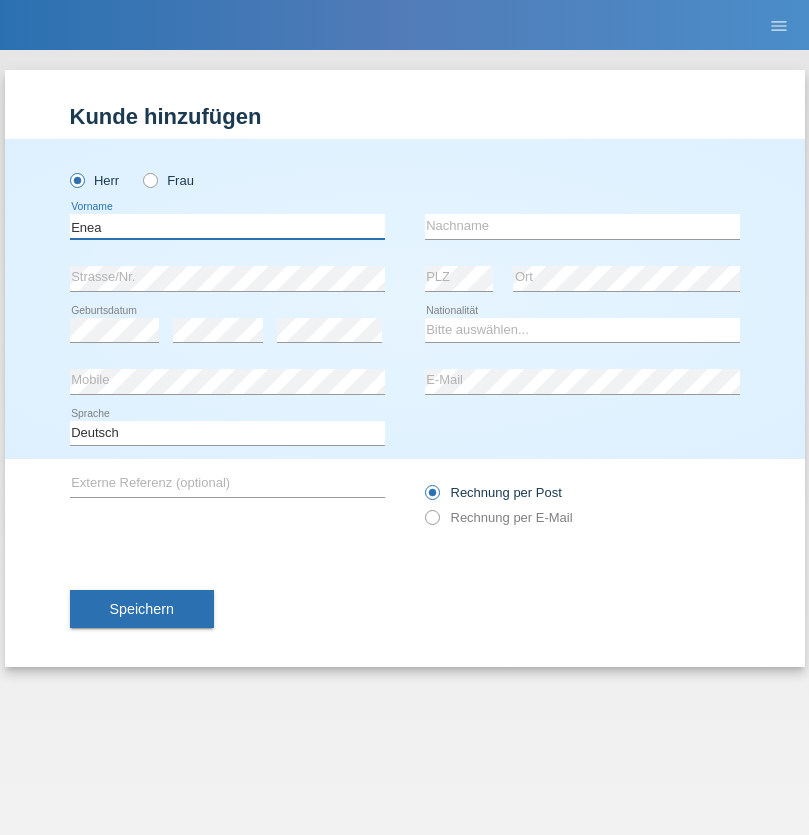type on "Enea" 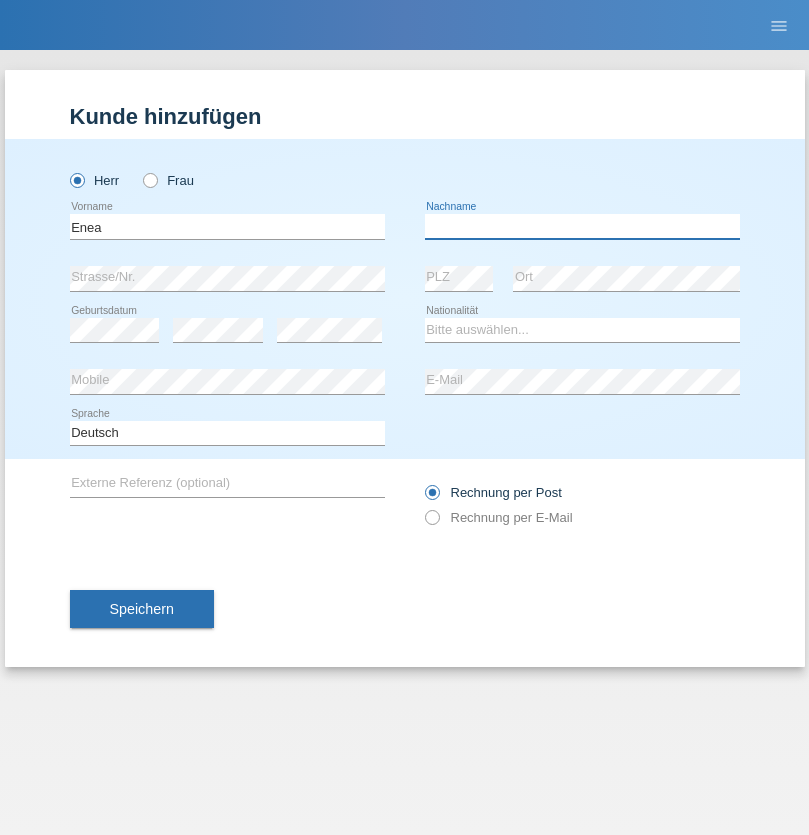 click at bounding box center [582, 226] 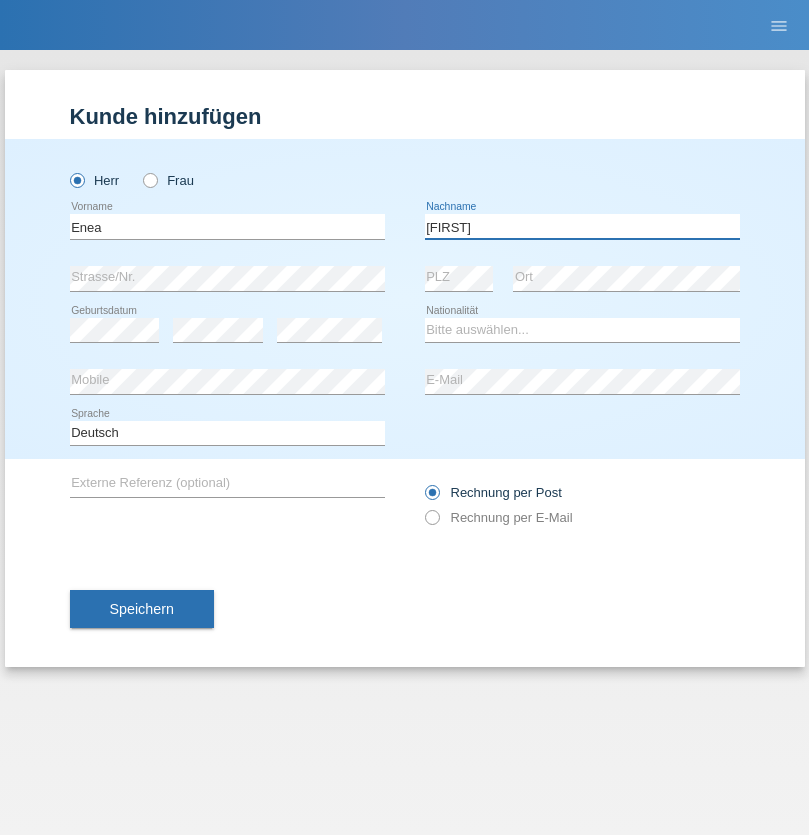 type on "Andrei" 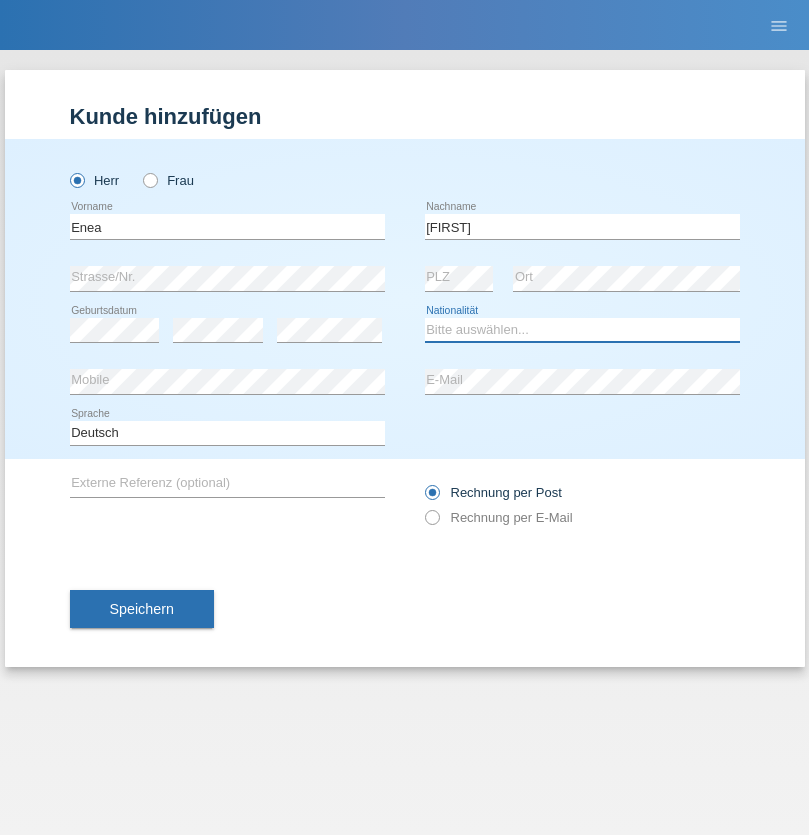 select on "OM" 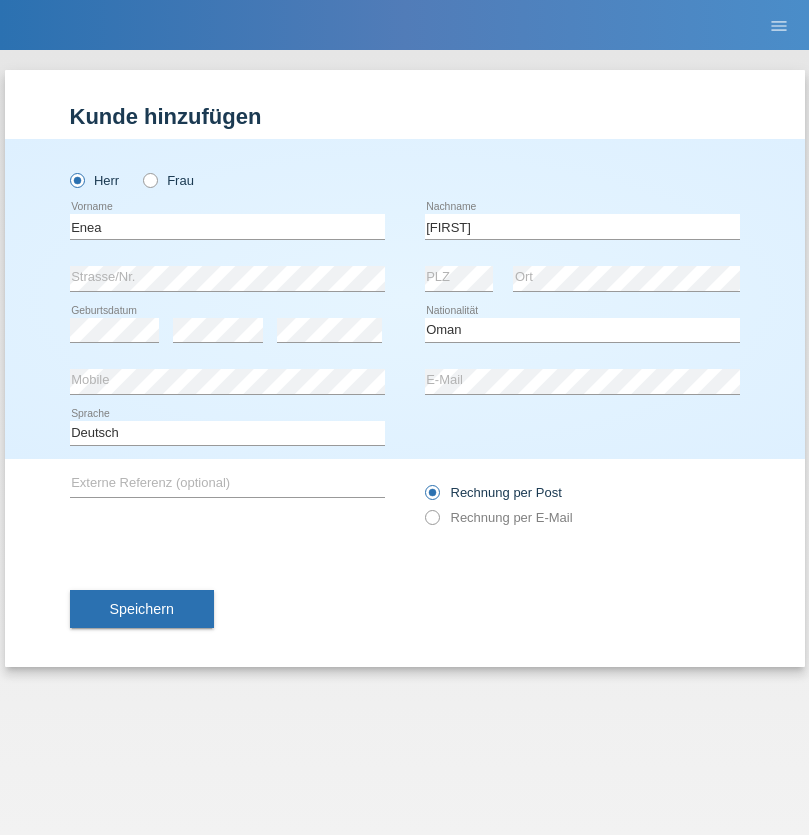 select on "C" 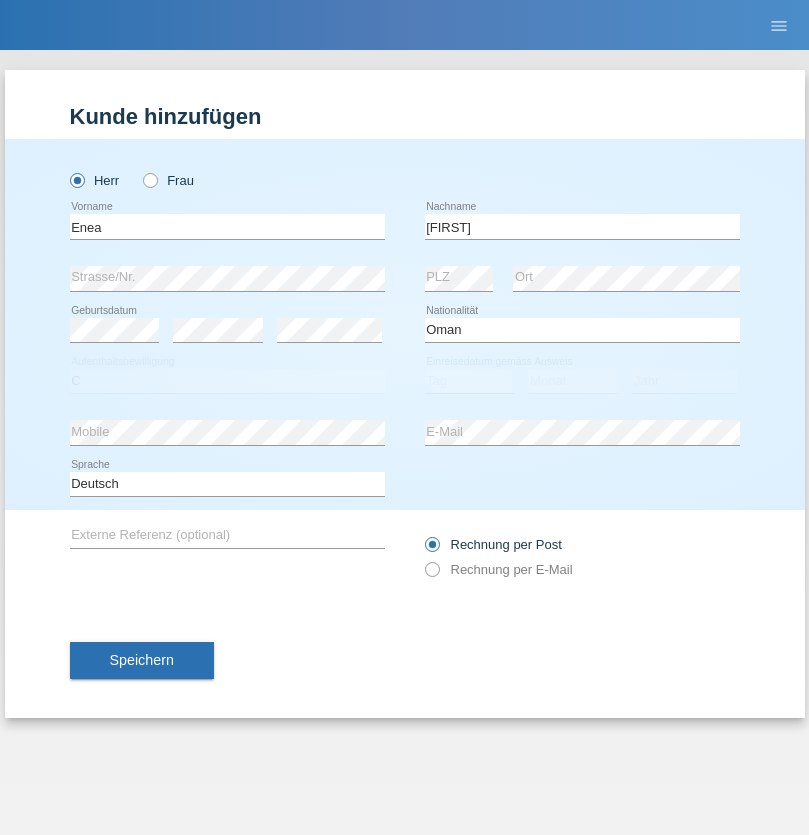 select on "17" 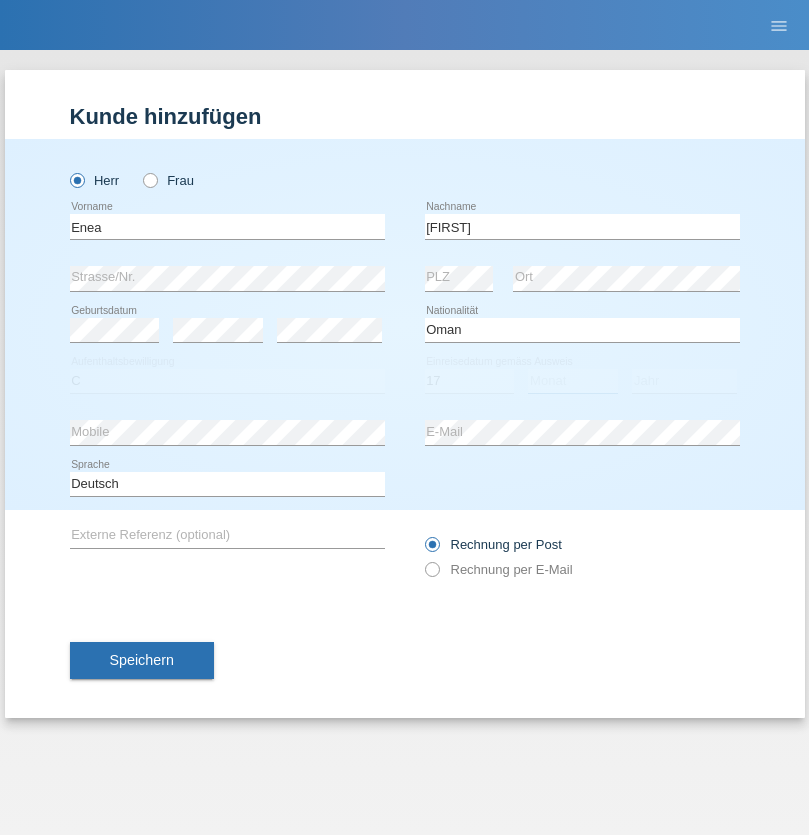 select on "06" 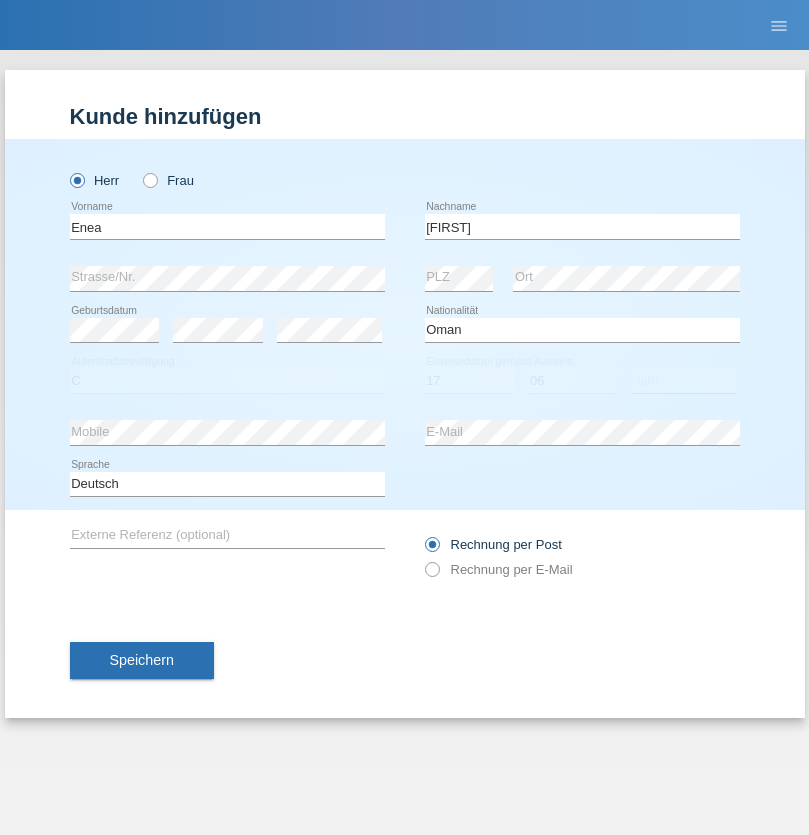 select on "2021" 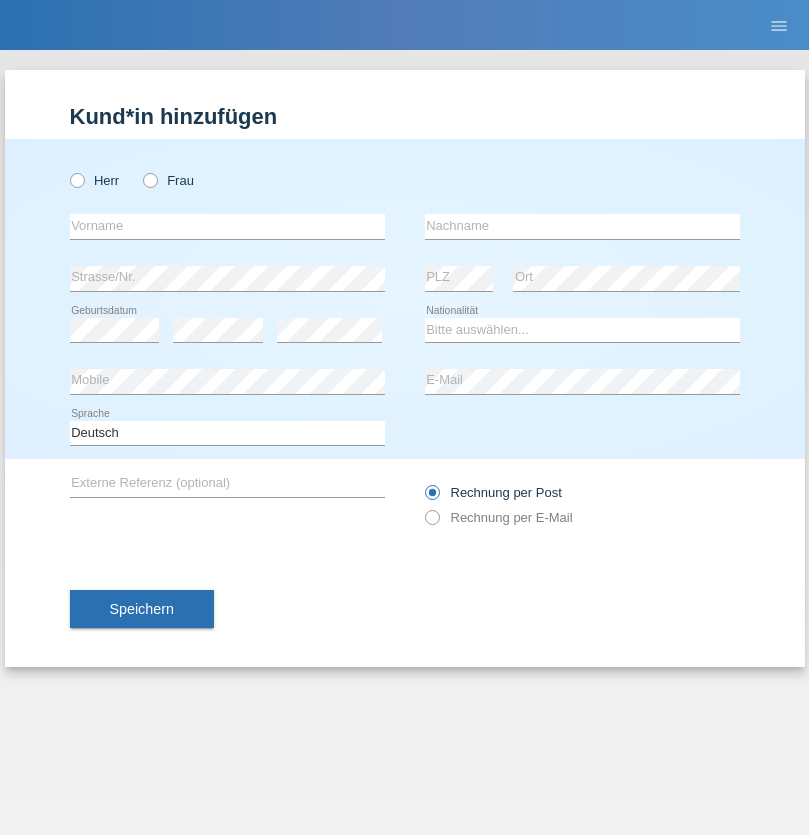 scroll, scrollTop: 0, scrollLeft: 0, axis: both 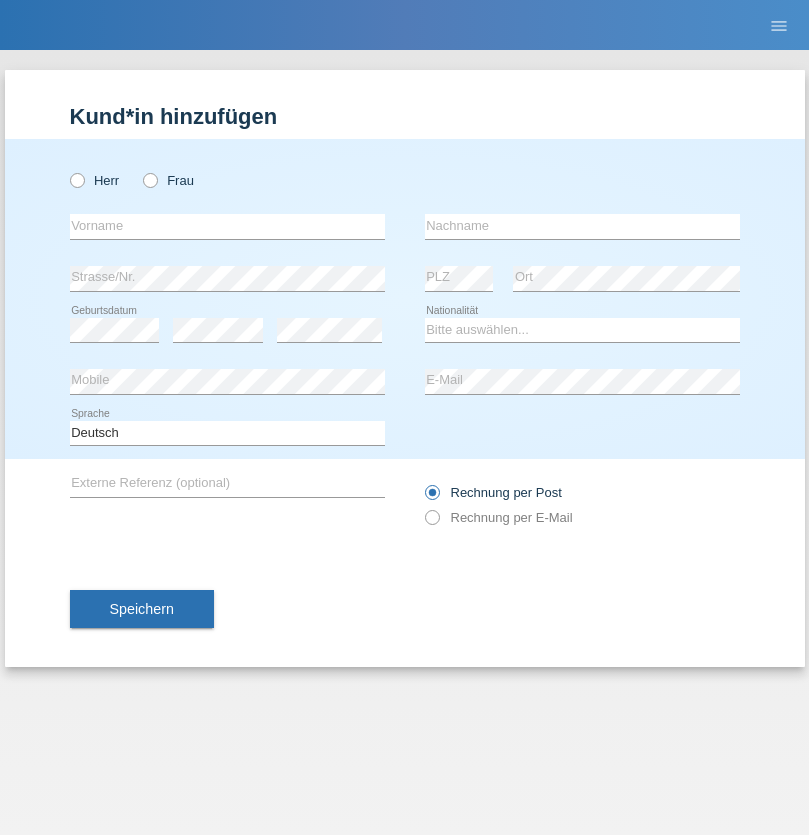 radio on "true" 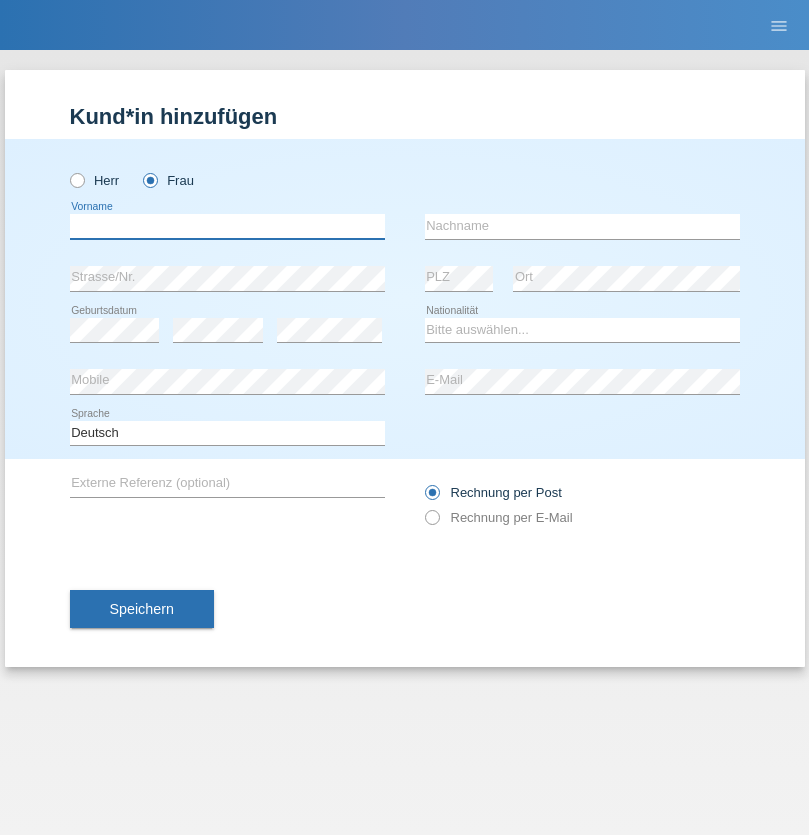 click at bounding box center (227, 226) 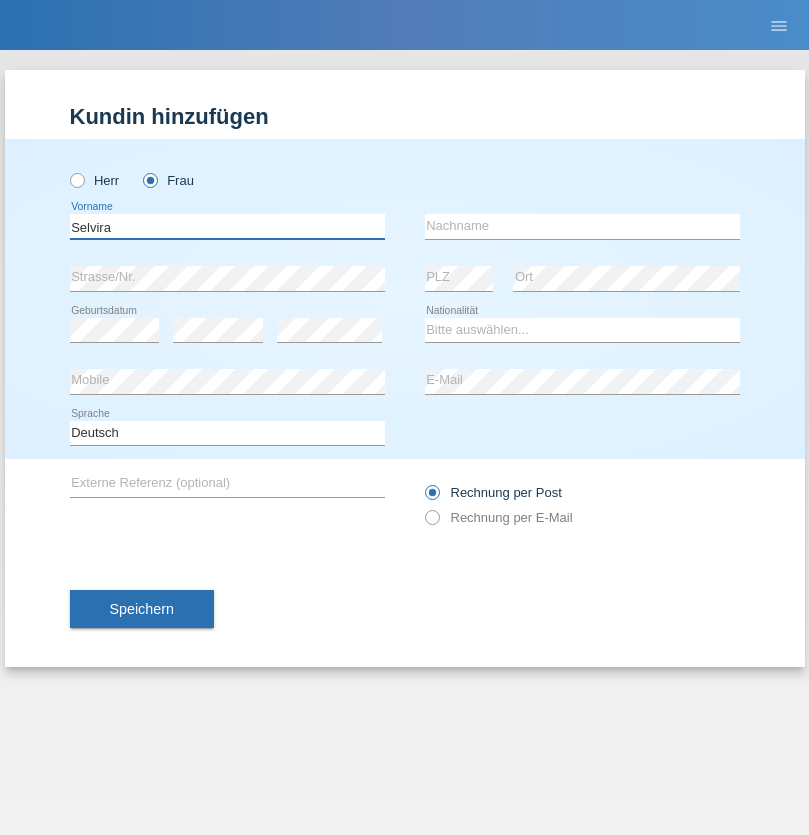 type on "Selvira" 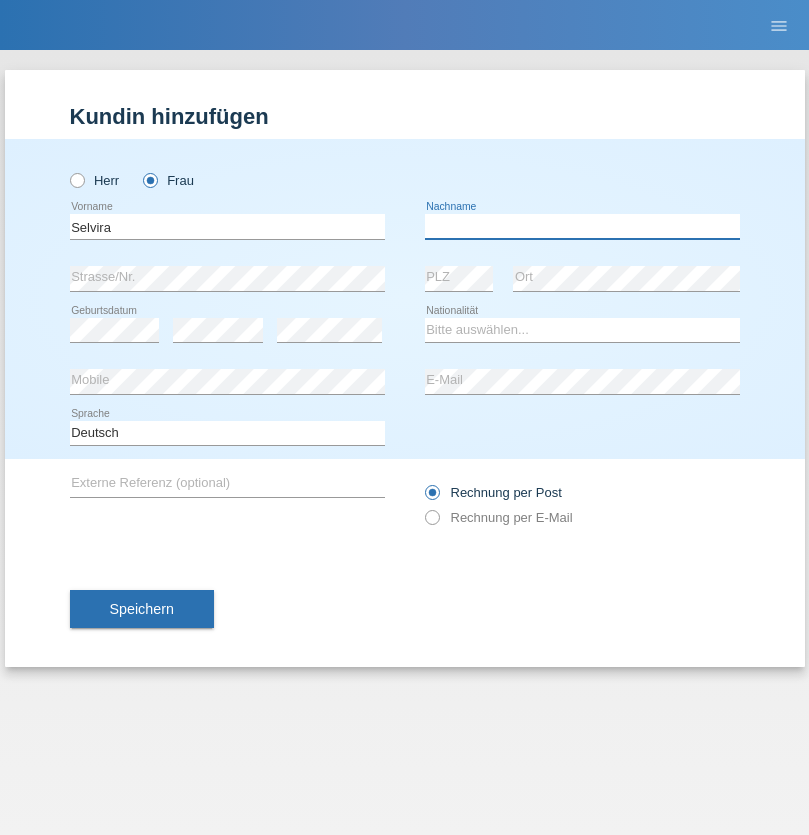 click at bounding box center [582, 226] 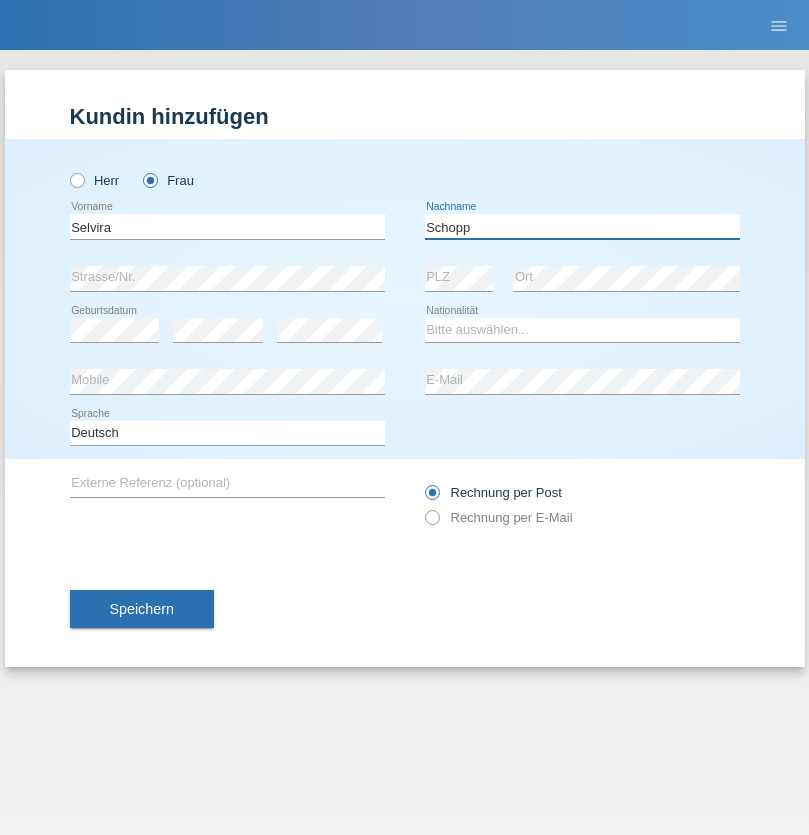 type on "Schopp" 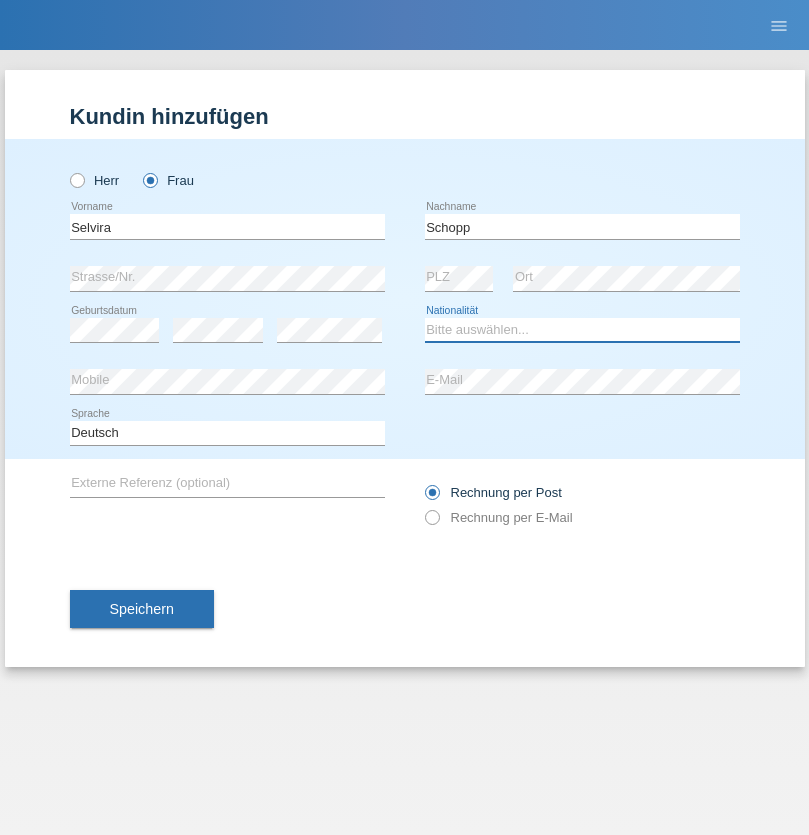select on "CH" 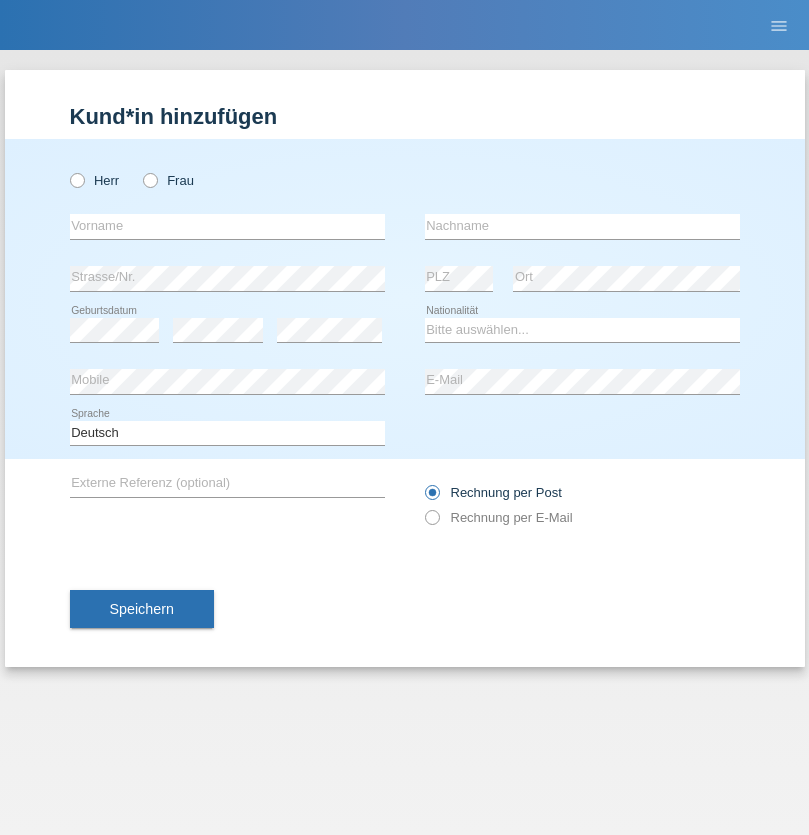 scroll, scrollTop: 0, scrollLeft: 0, axis: both 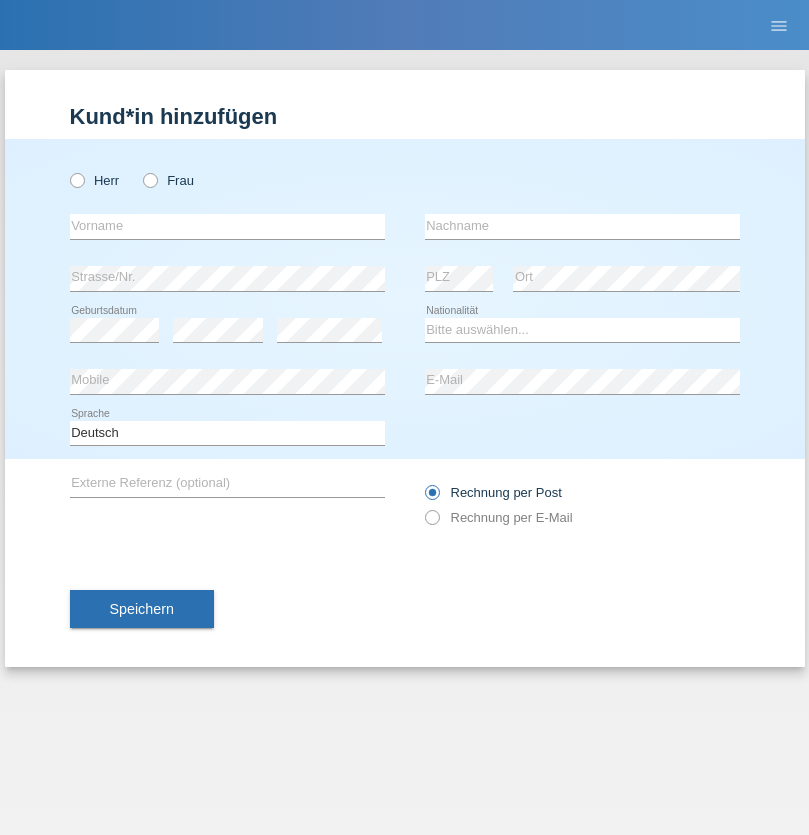 radio on "true" 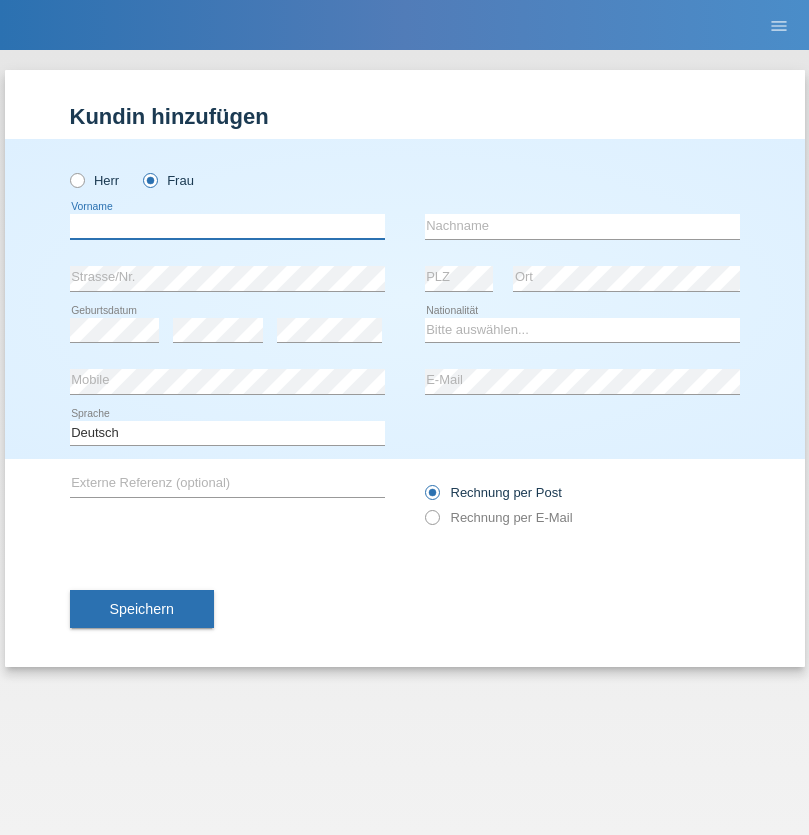 click at bounding box center [227, 226] 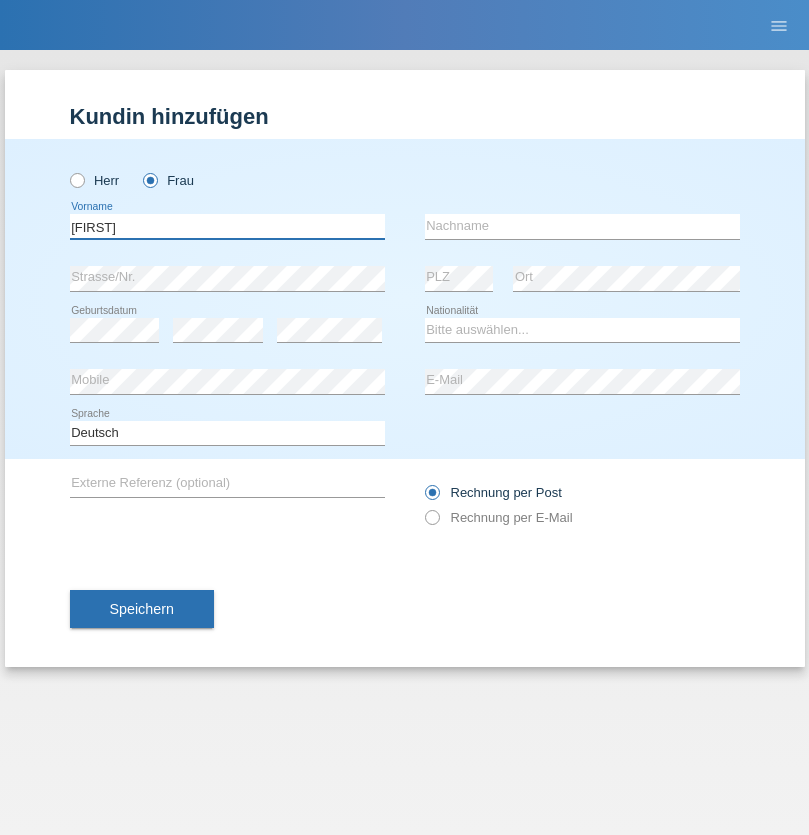 type on "MICHAELA" 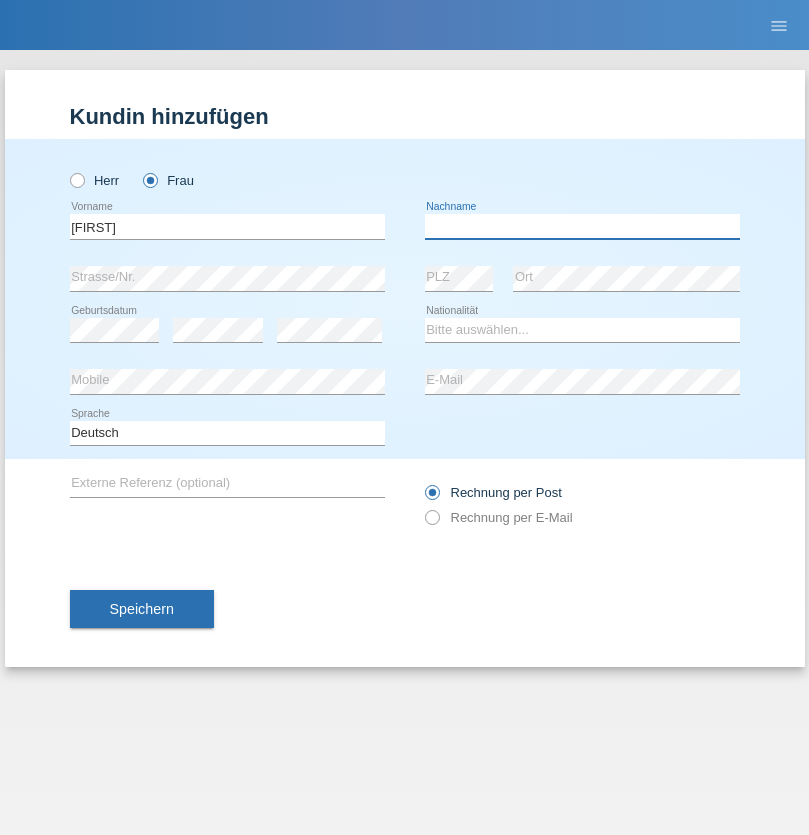 click at bounding box center [582, 226] 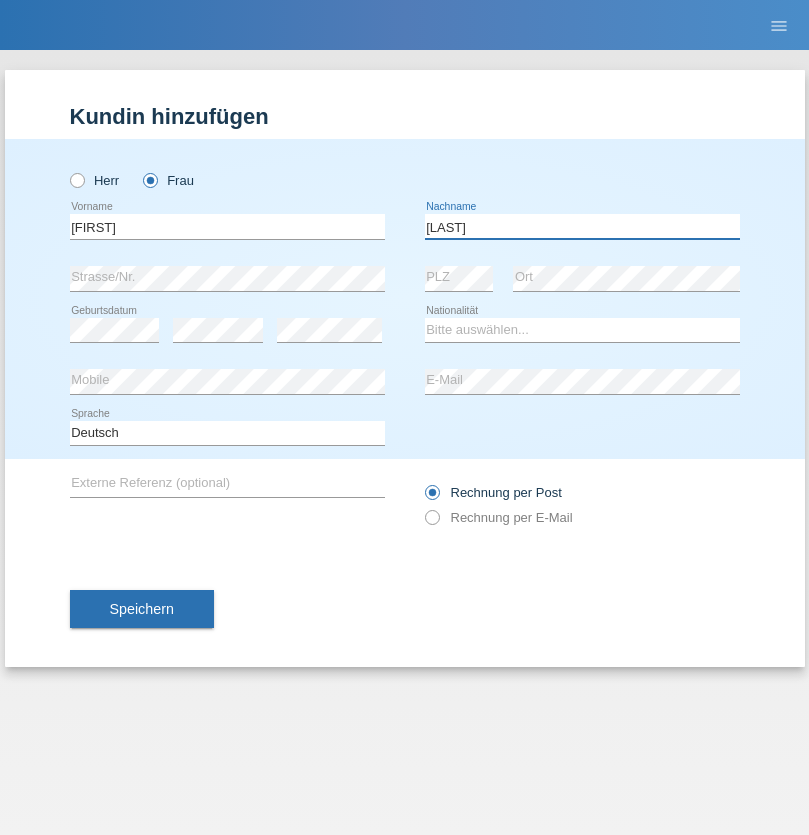 type on "BERNATOVA" 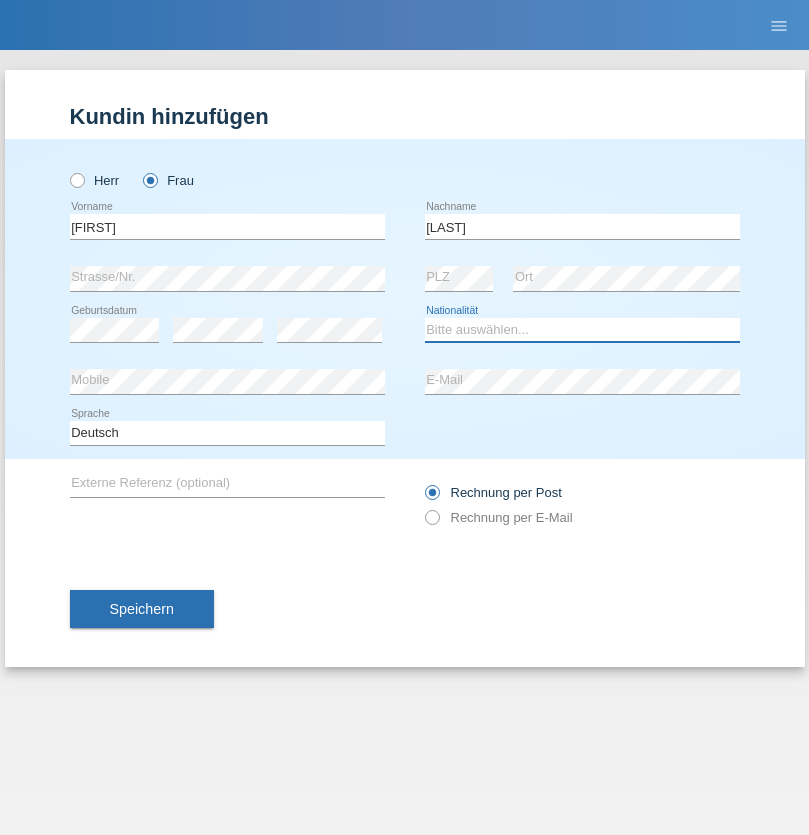 select on "SK" 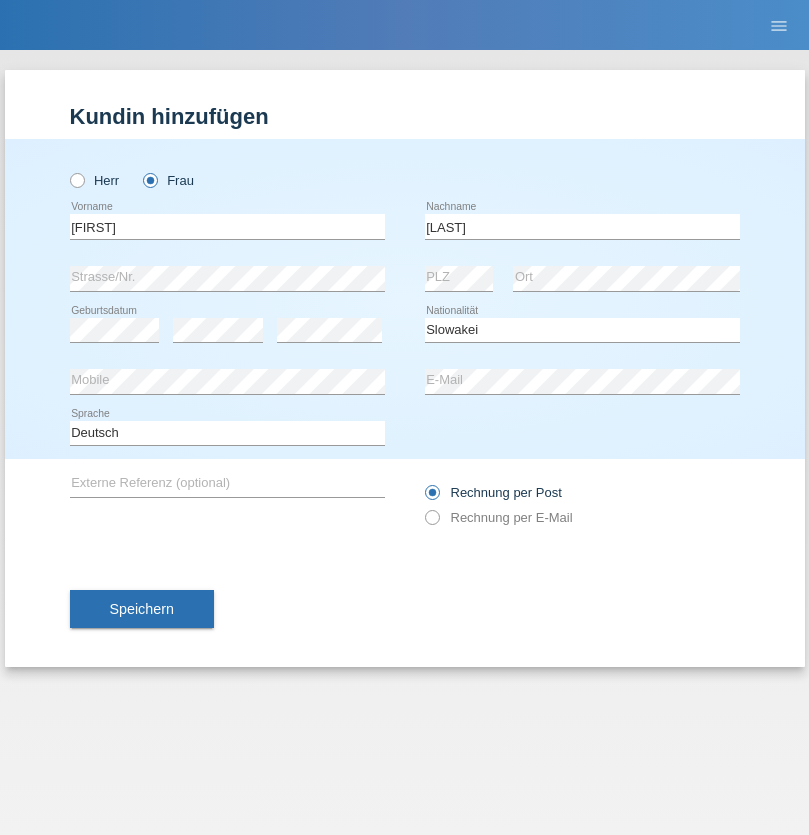 select on "C" 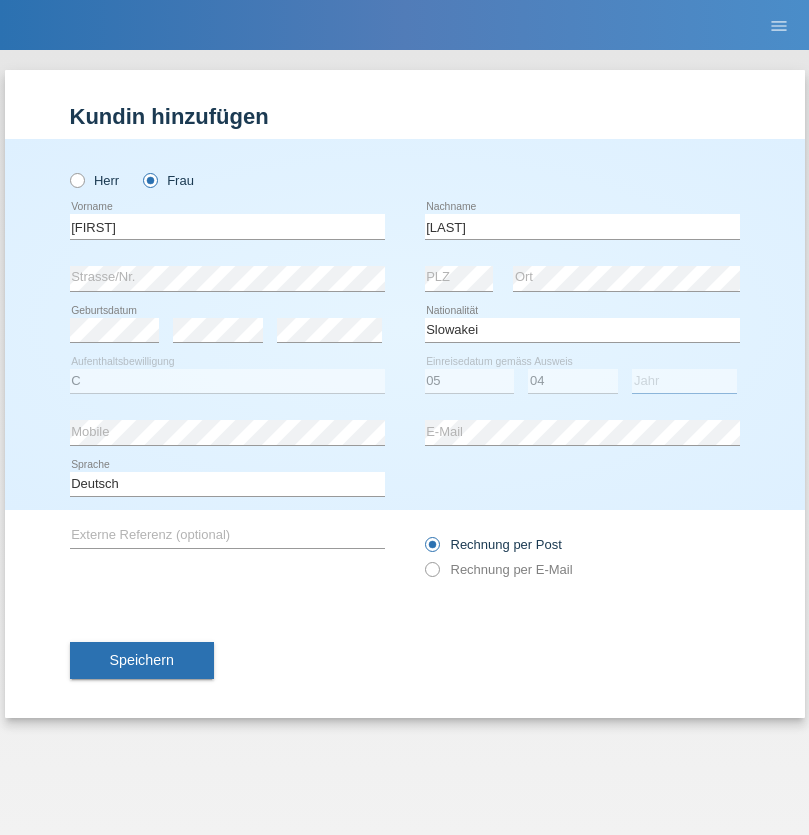 select on "2014" 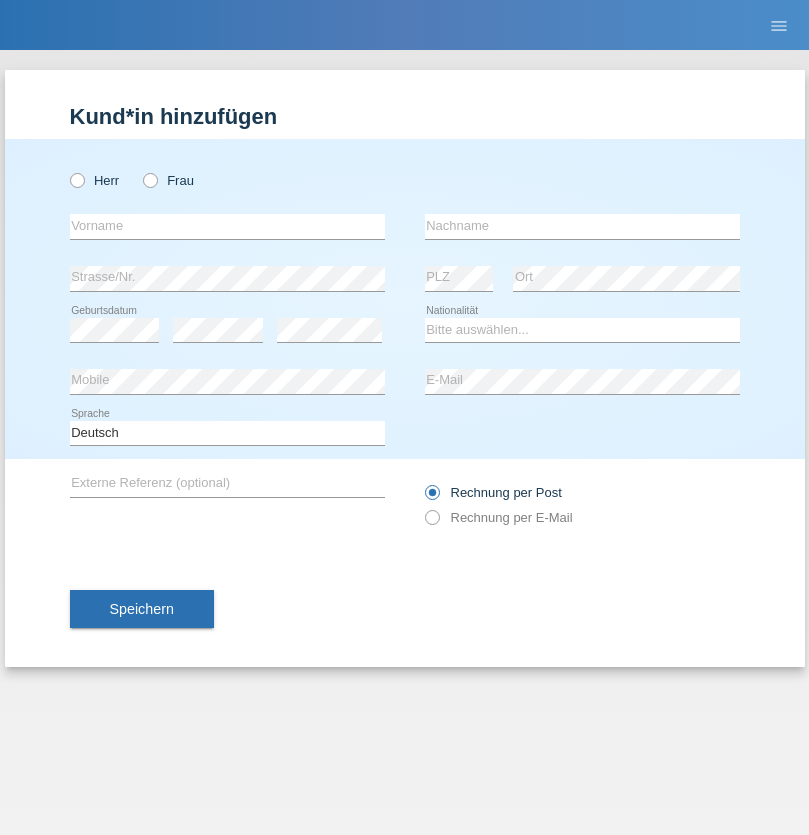 scroll, scrollTop: 0, scrollLeft: 0, axis: both 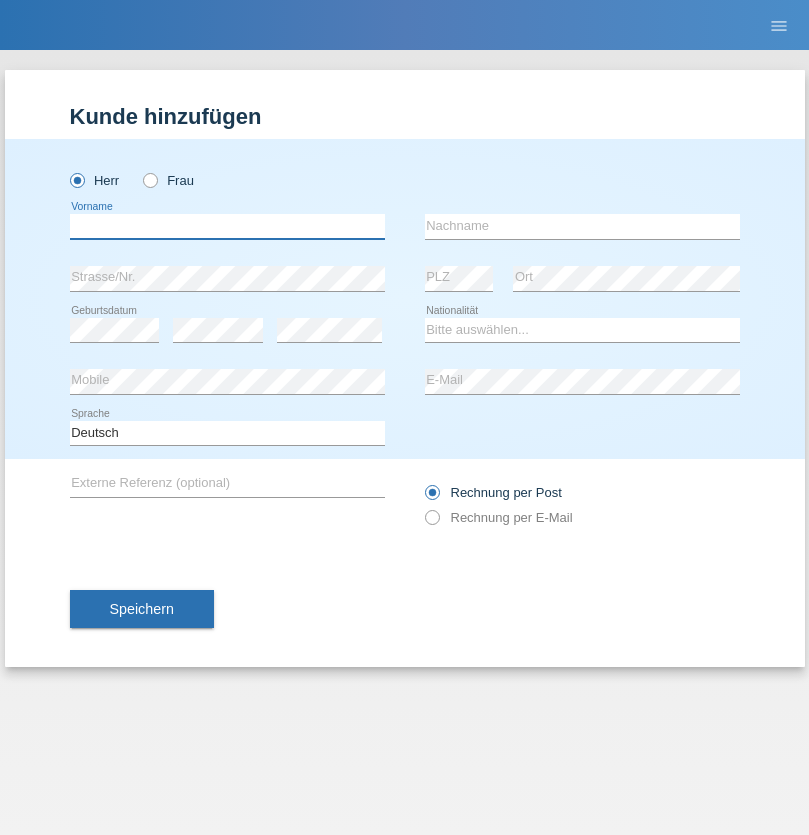click at bounding box center [227, 226] 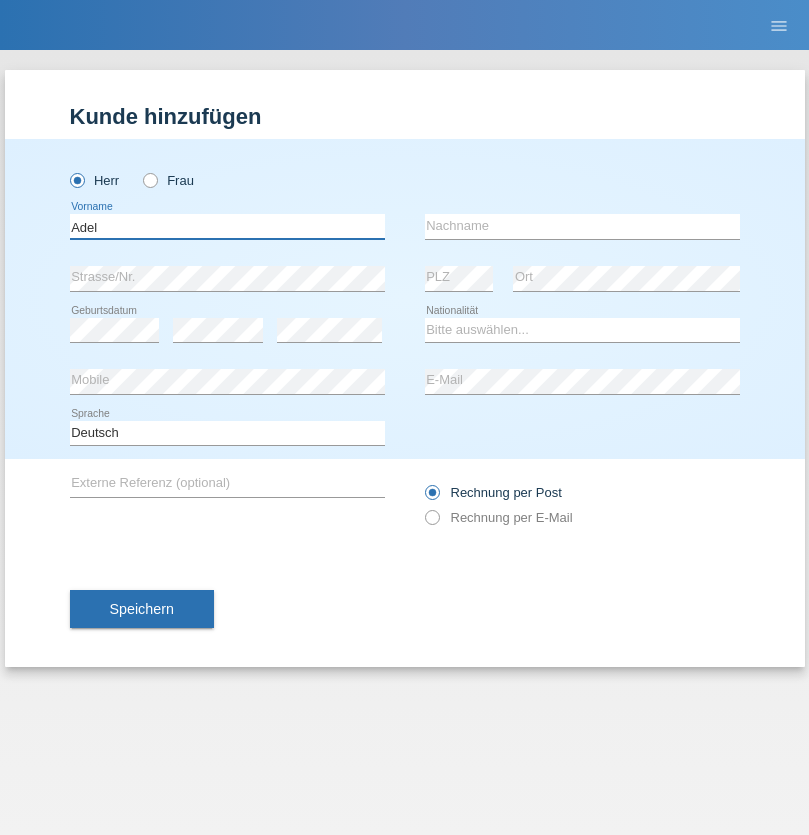 type on "Adel" 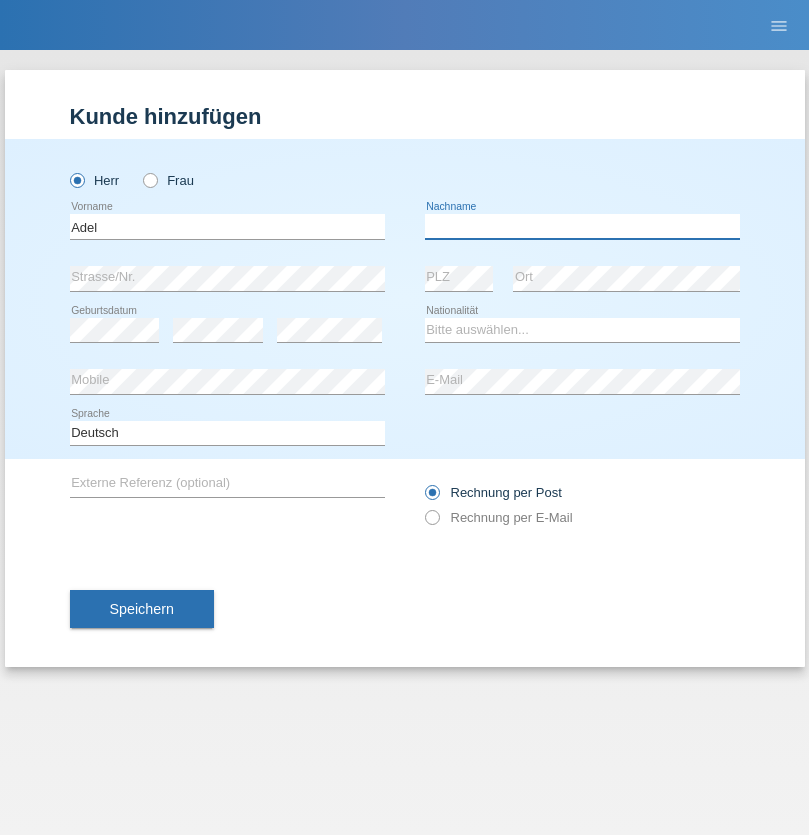 click at bounding box center (582, 226) 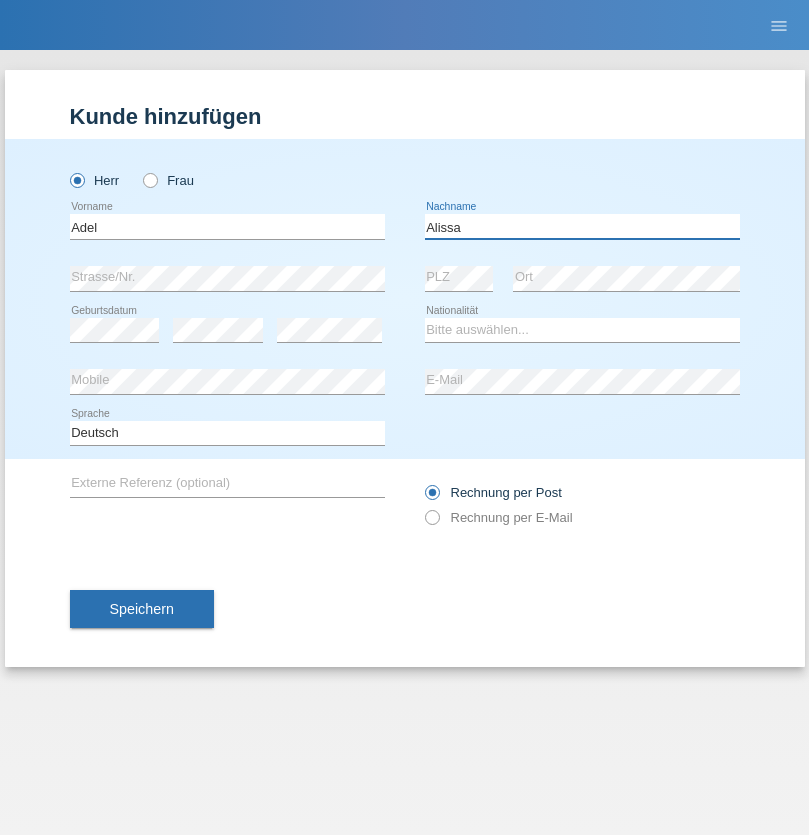 type on "Alissa" 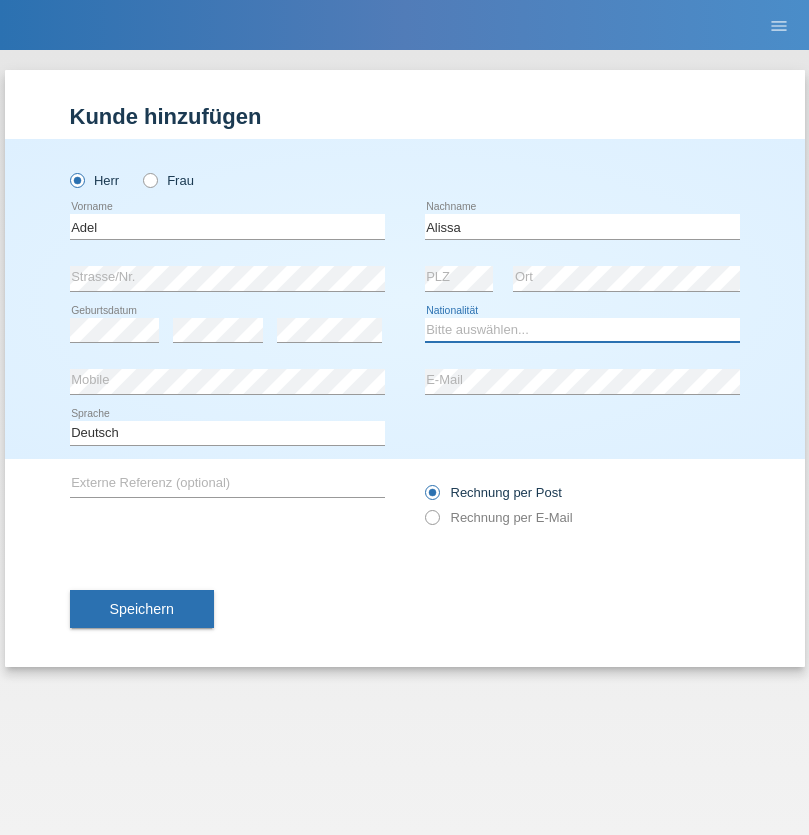 select on "SY" 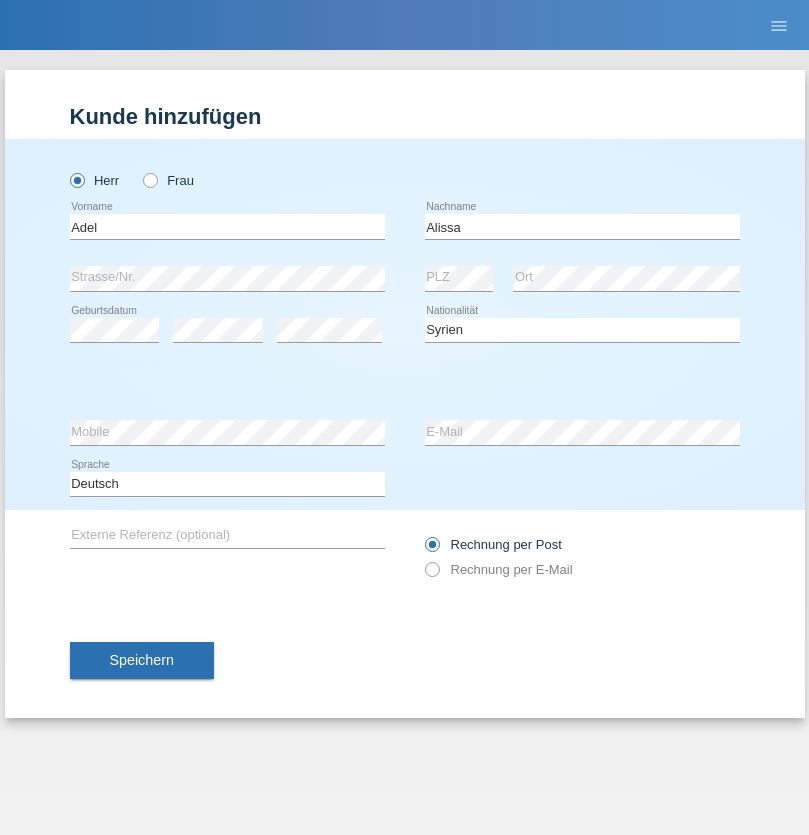 select on "C" 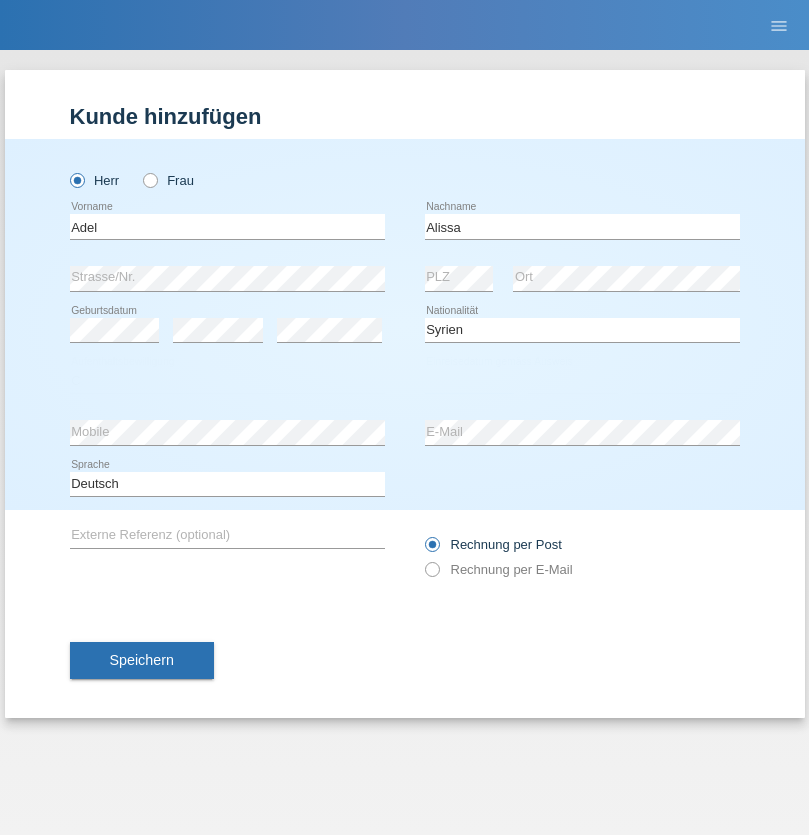 select on "20" 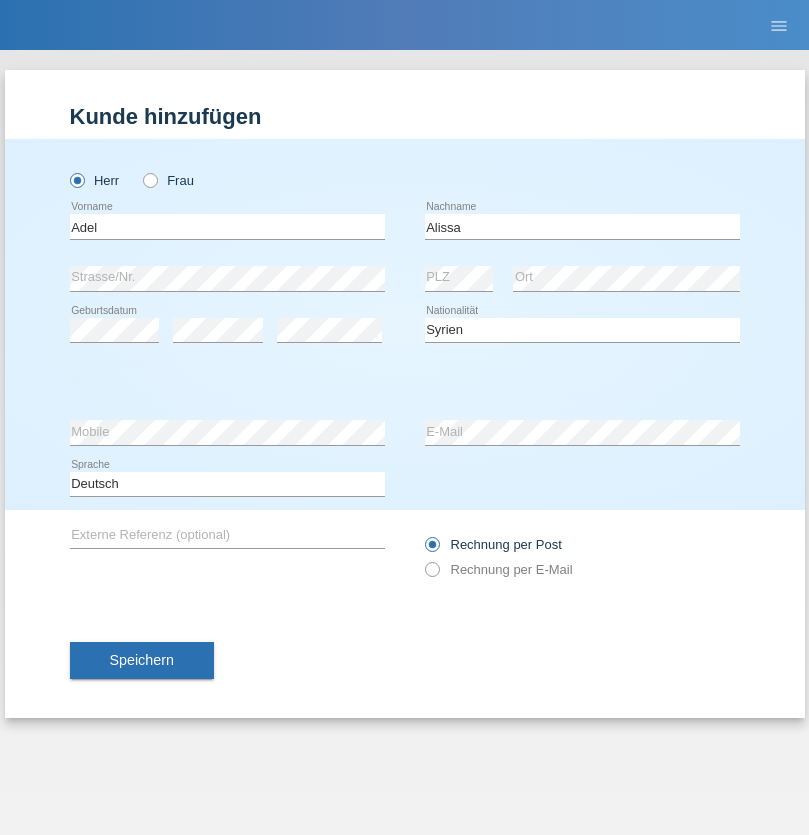 select on "09" 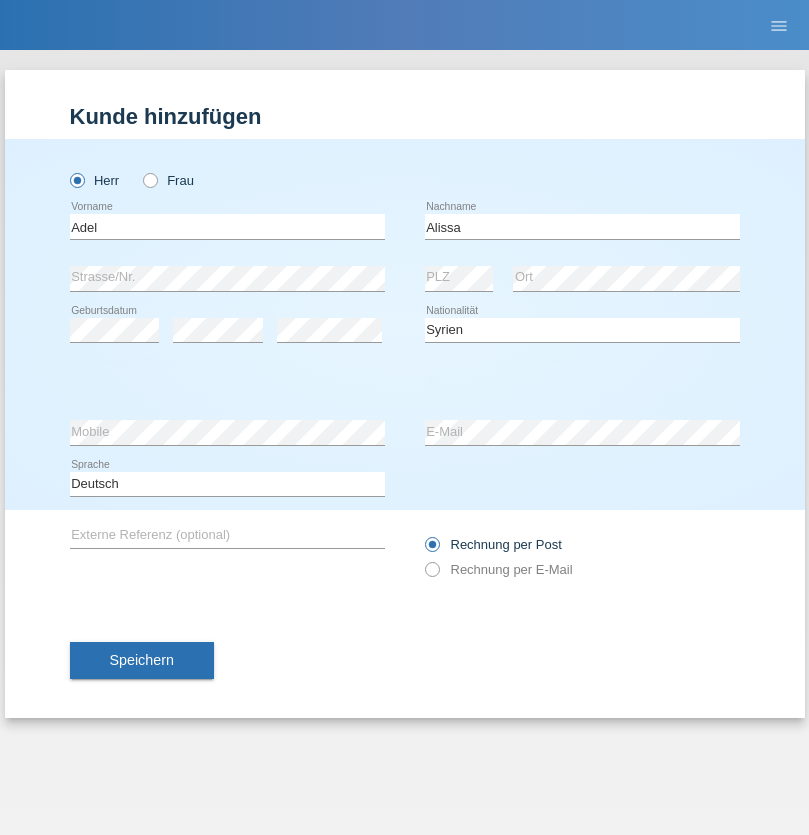select on "2018" 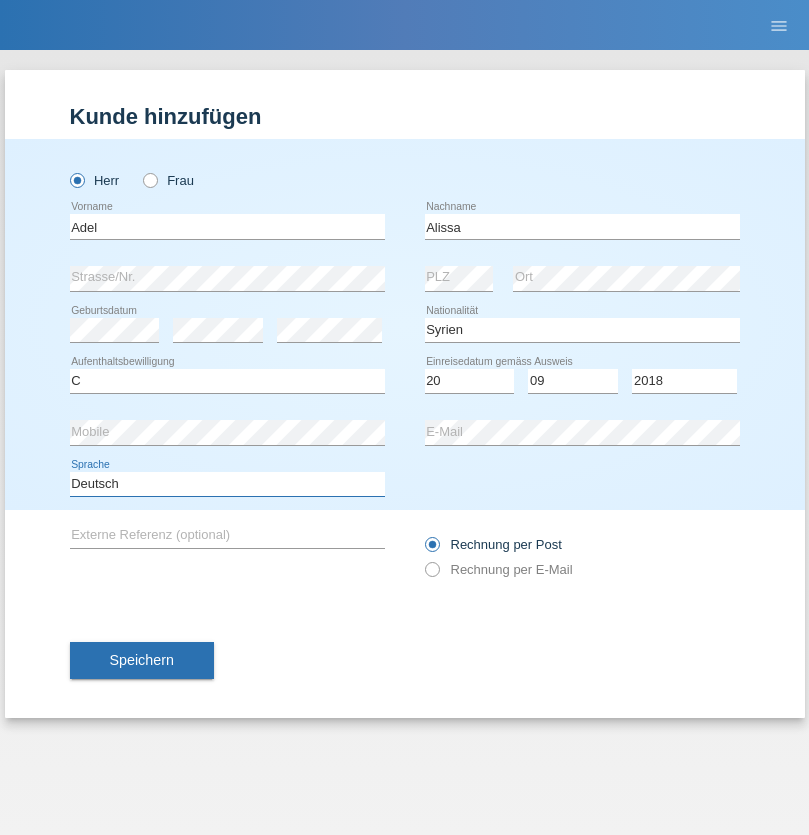 select on "en" 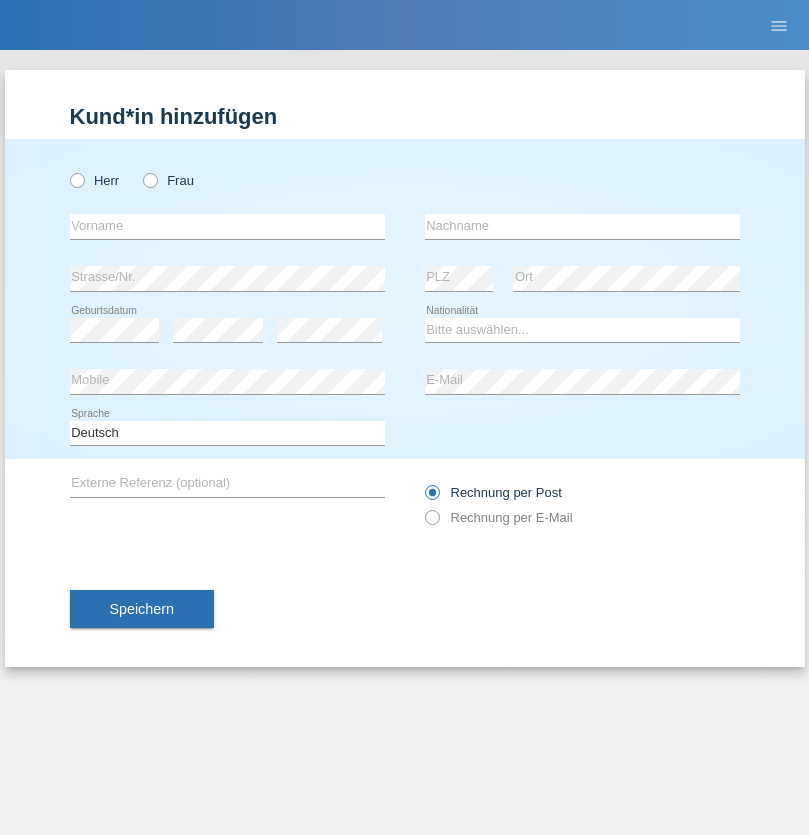 scroll, scrollTop: 0, scrollLeft: 0, axis: both 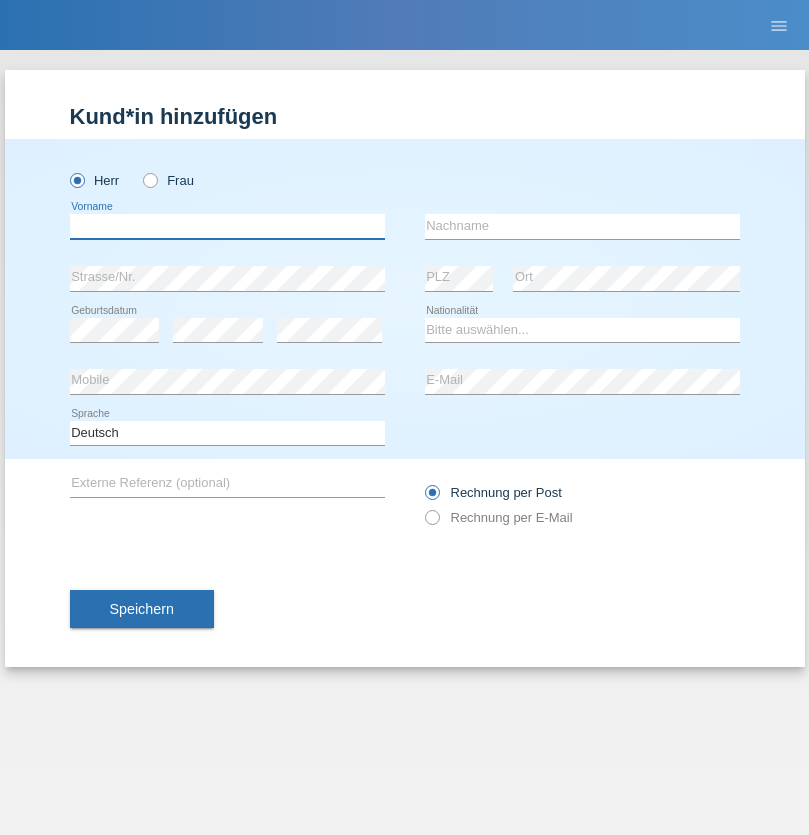 click at bounding box center (227, 226) 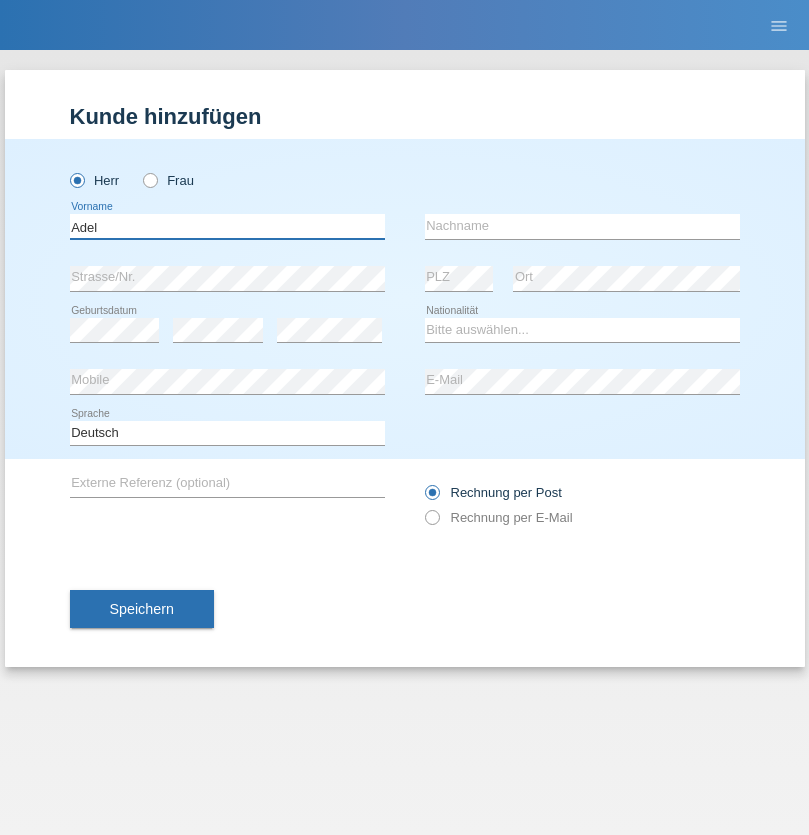 type on "Adel" 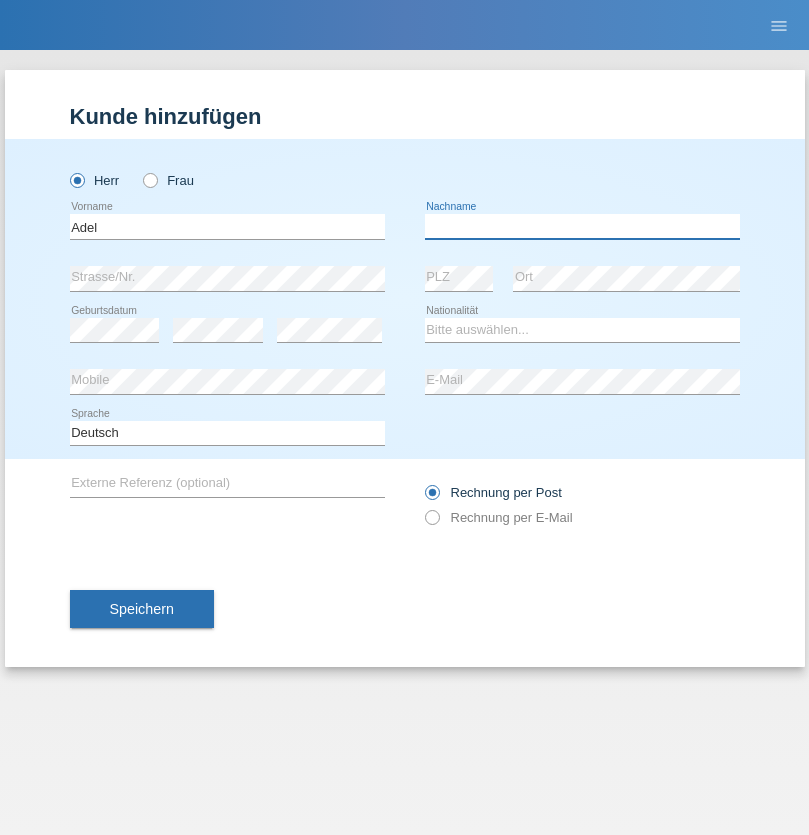 click at bounding box center [582, 226] 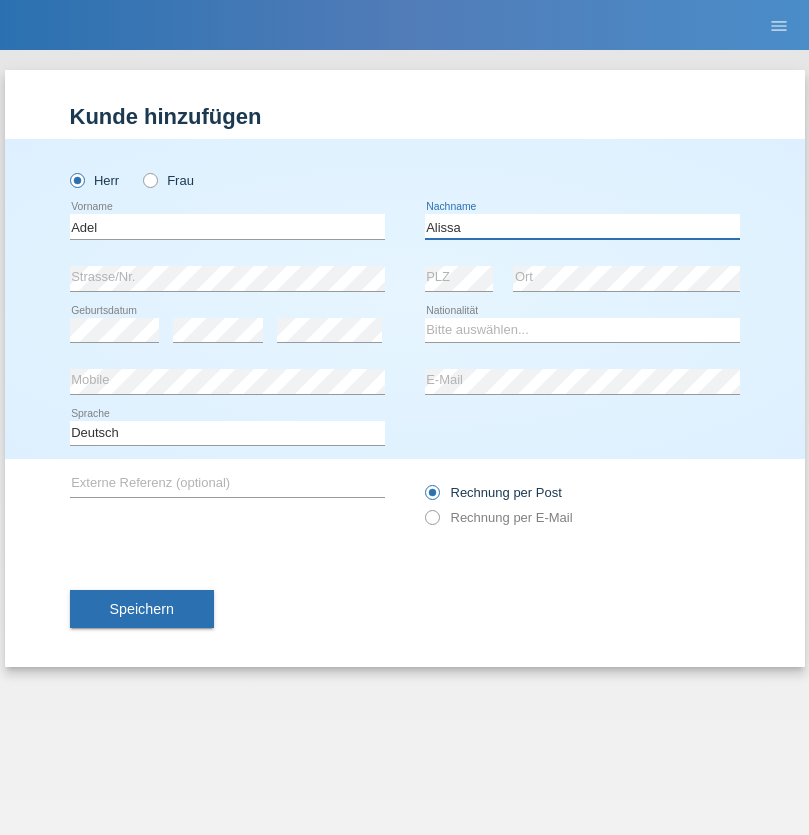 type on "Alissa" 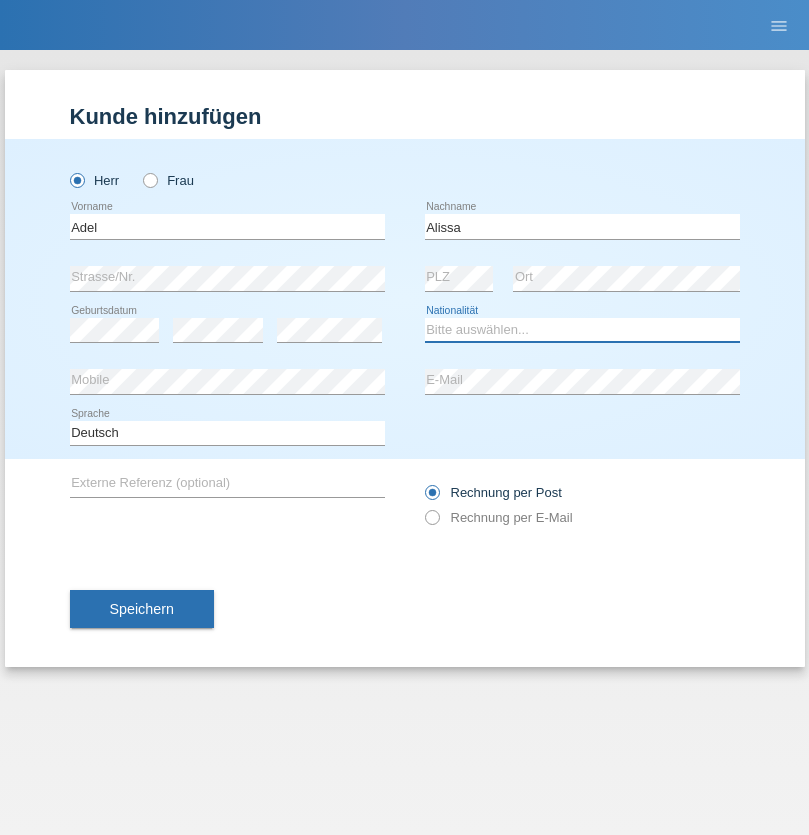 select on "SY" 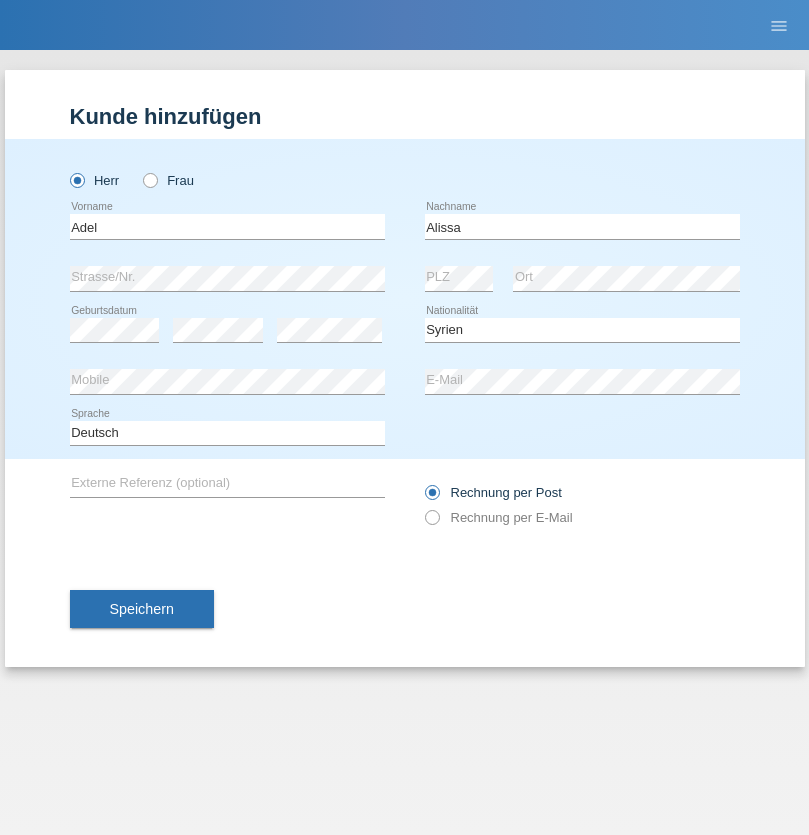 select on "C" 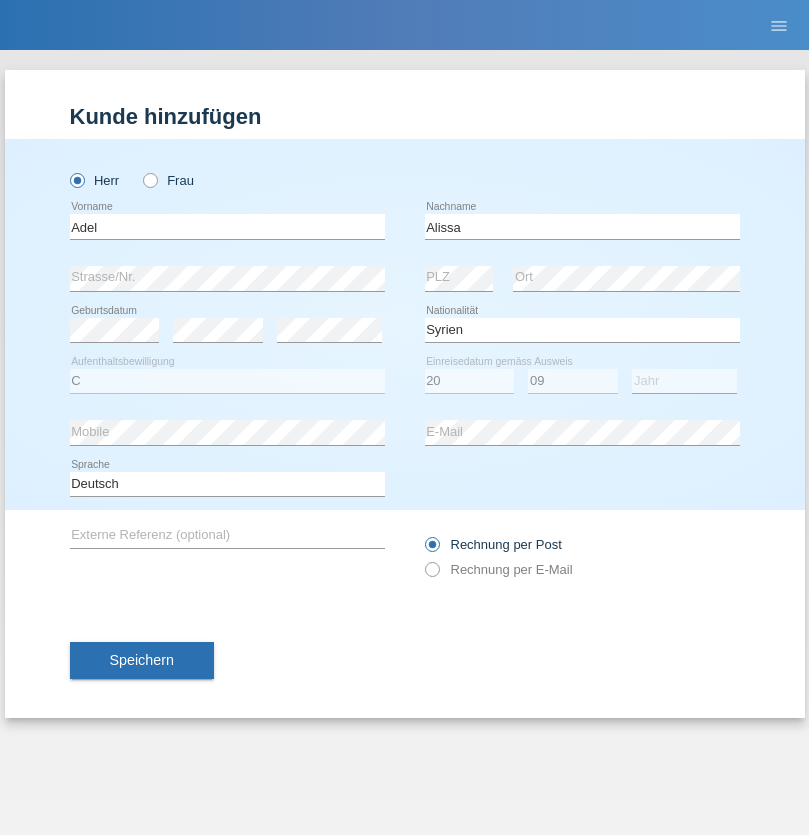 select on "2018" 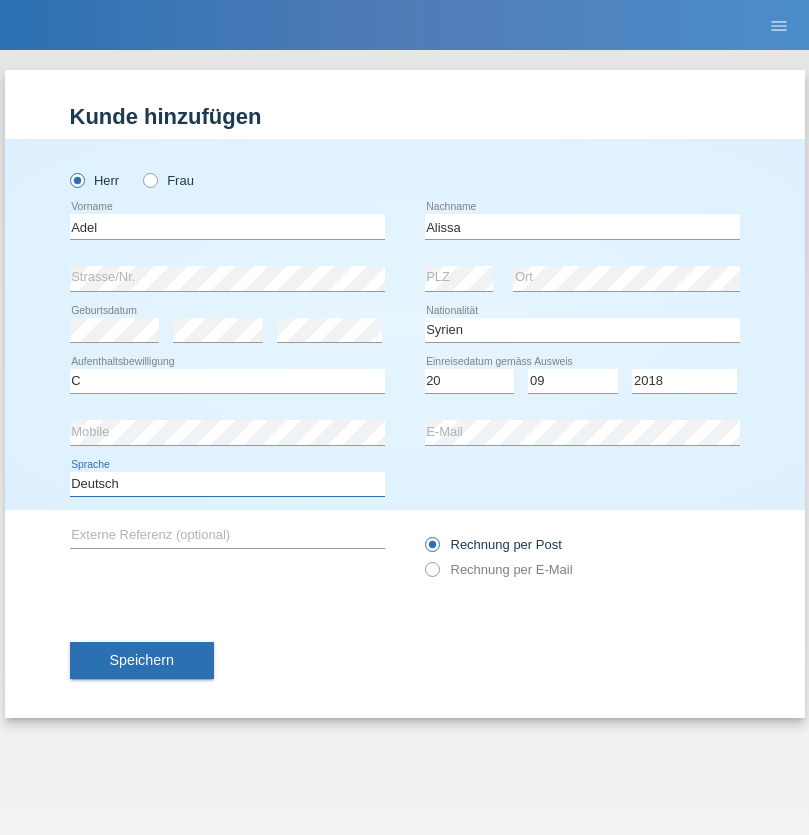 select on "en" 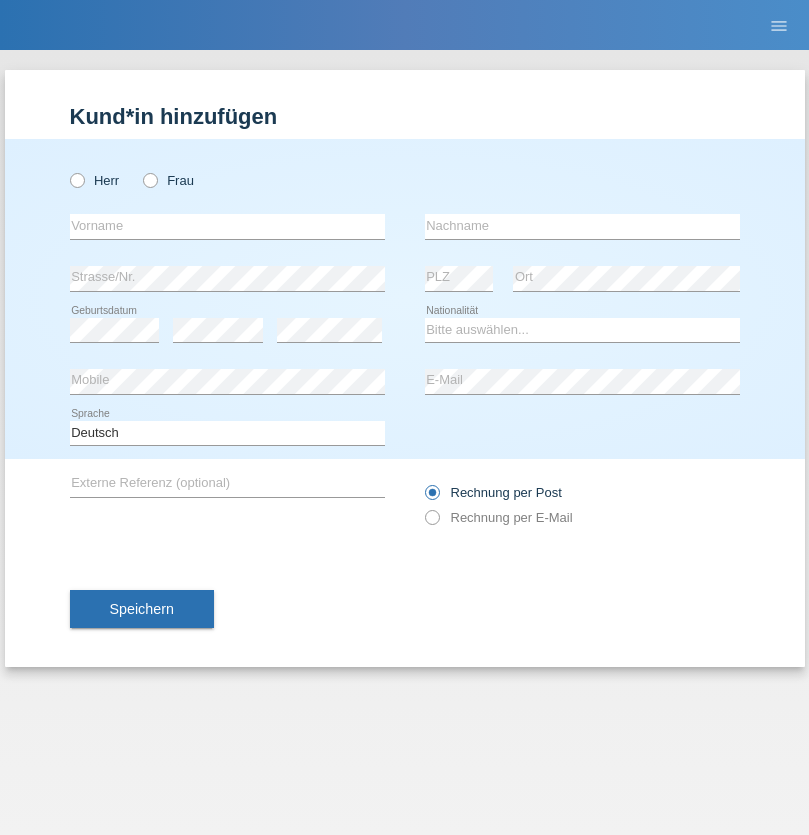 scroll, scrollTop: 0, scrollLeft: 0, axis: both 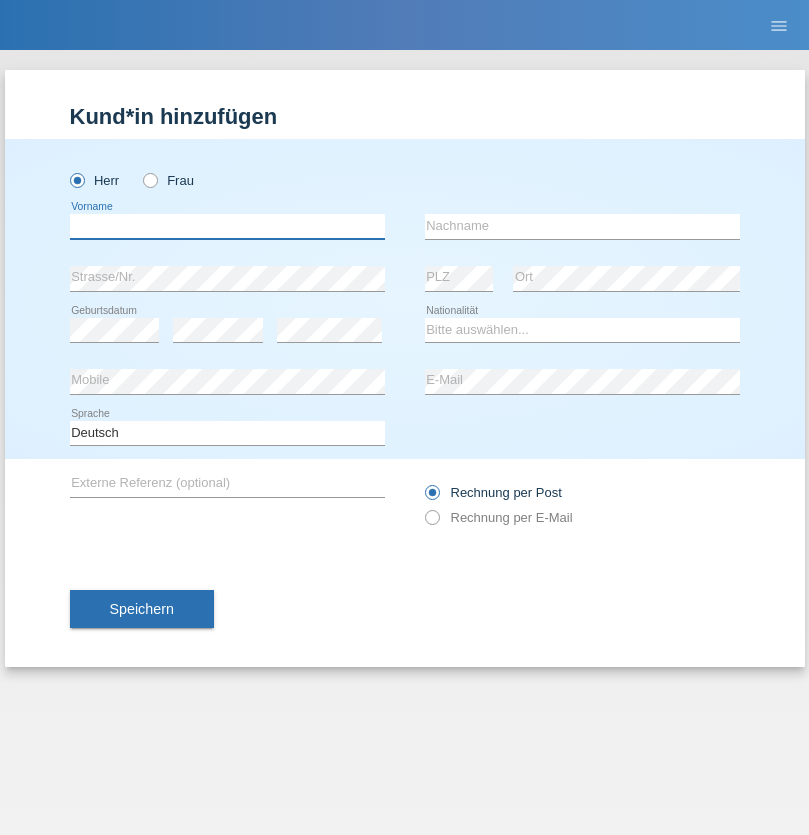 click at bounding box center [227, 226] 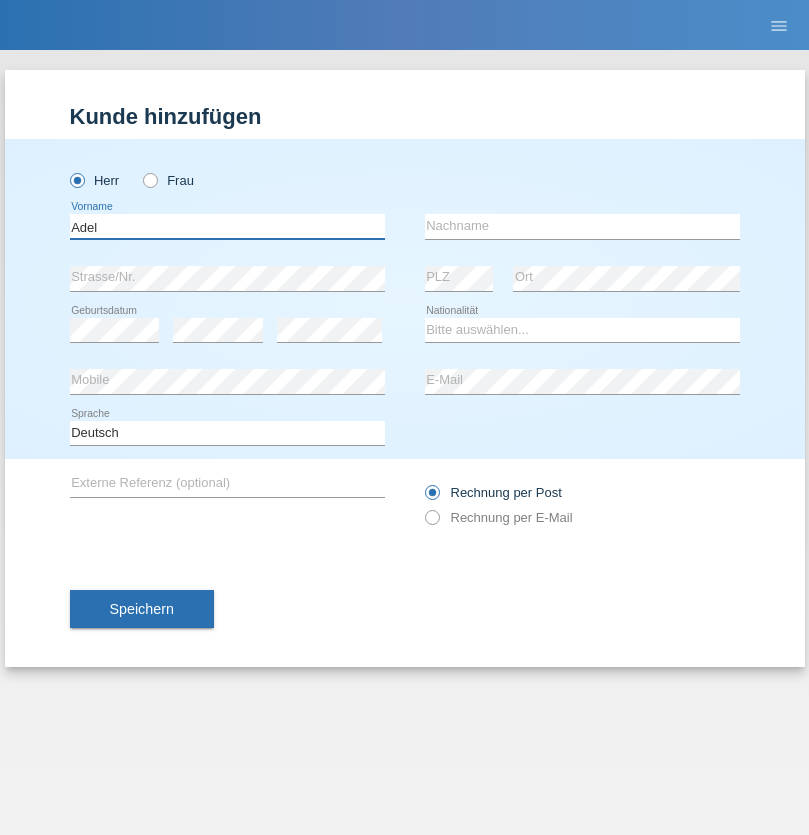 type on "Adel" 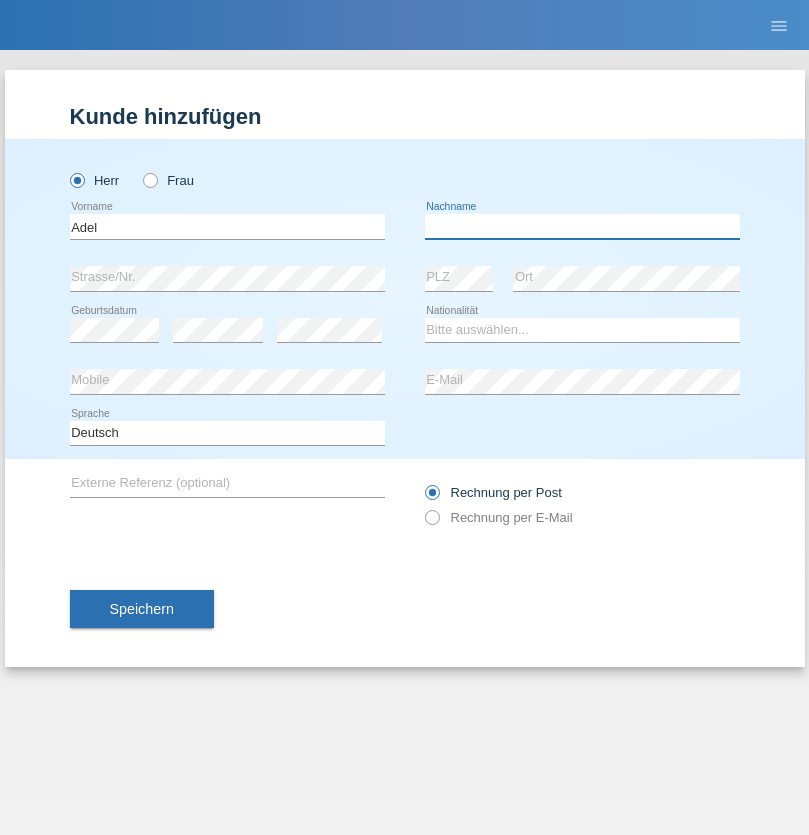 click at bounding box center [582, 226] 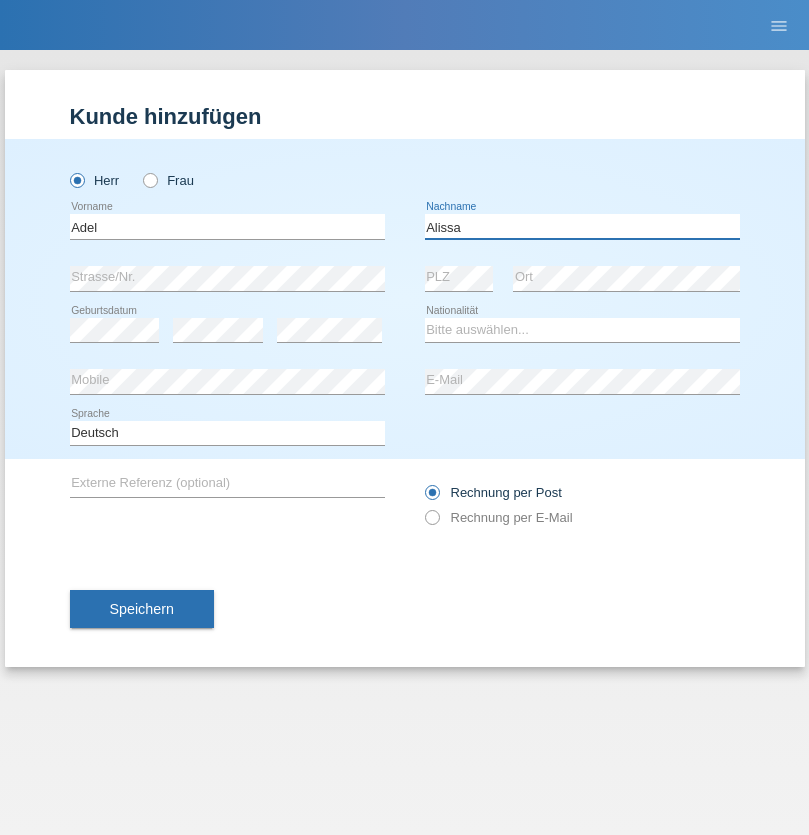 type on "Alissa" 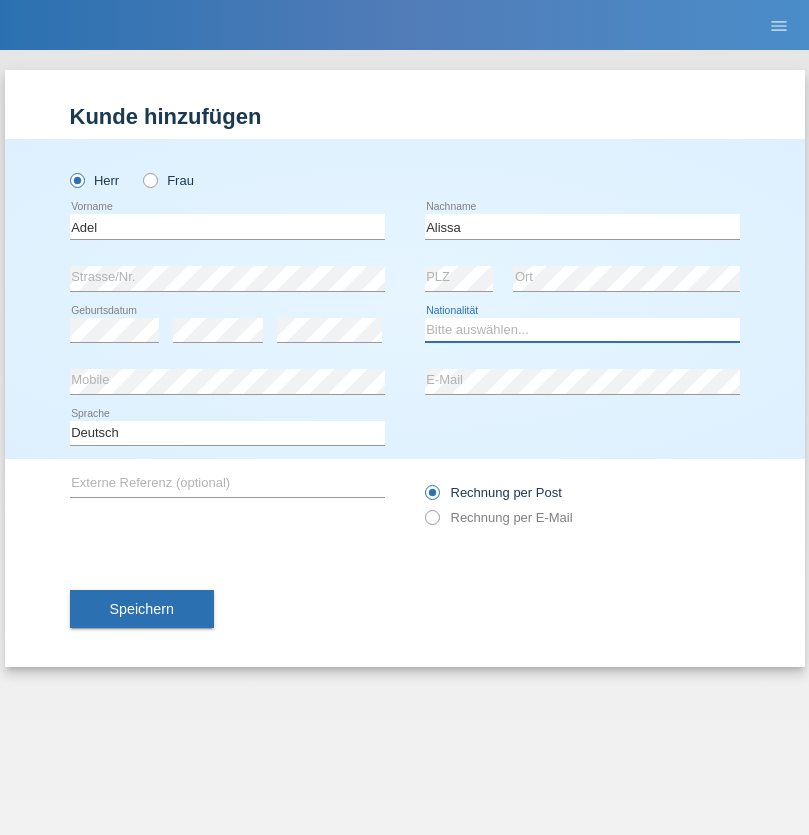 select on "SY" 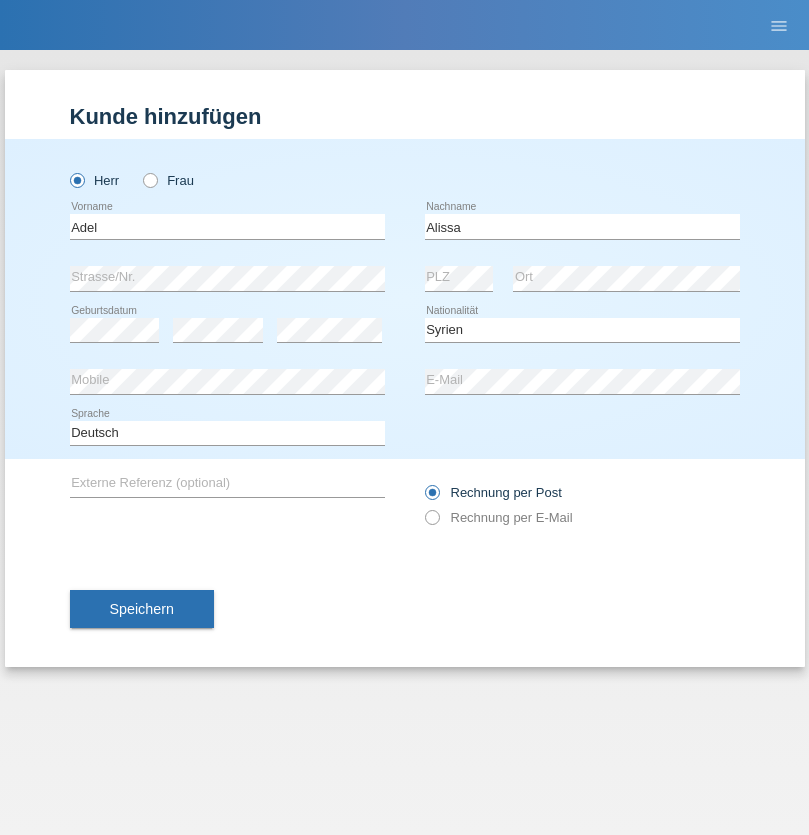 select on "C" 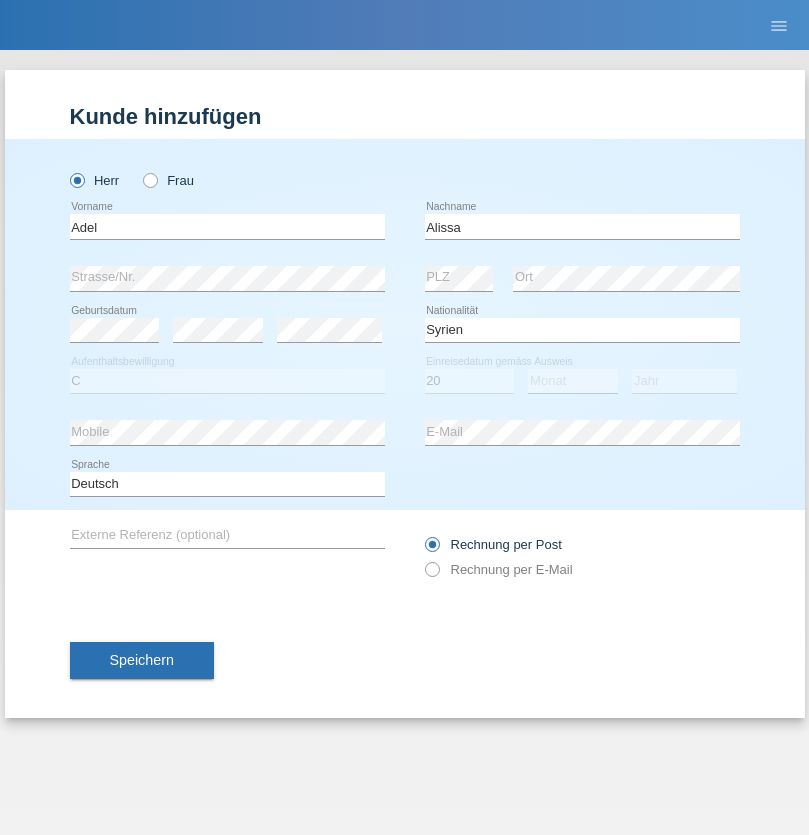 select on "09" 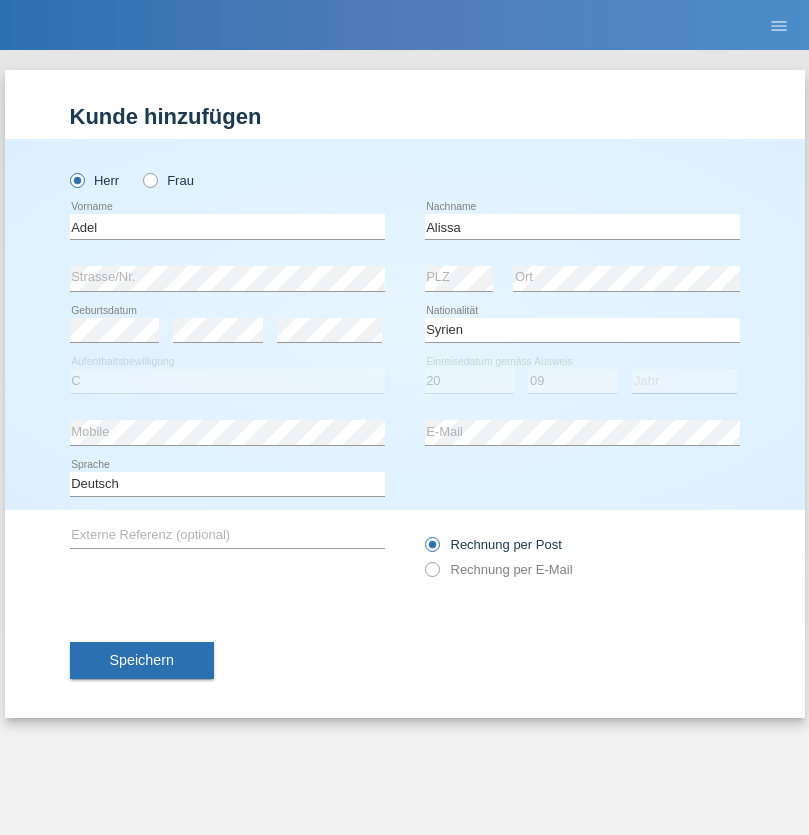 select on "2018" 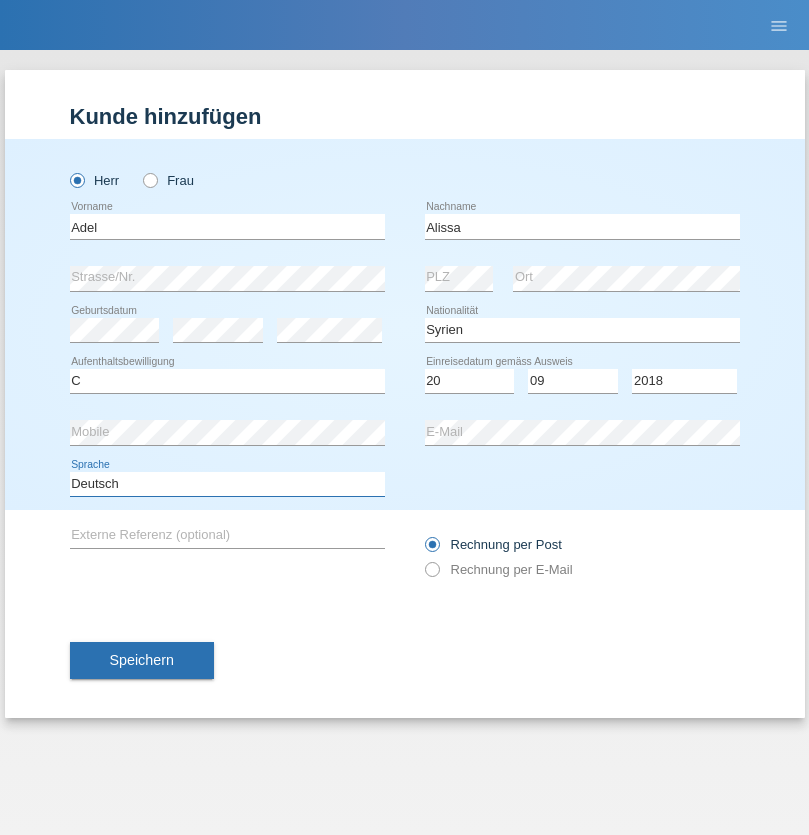 select on "en" 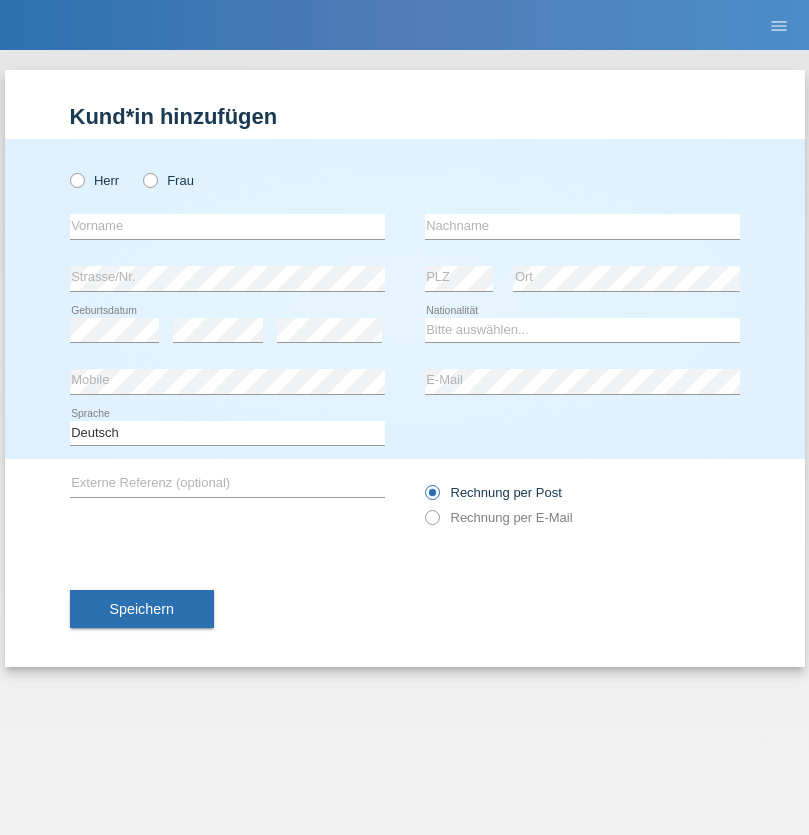 scroll, scrollTop: 0, scrollLeft: 0, axis: both 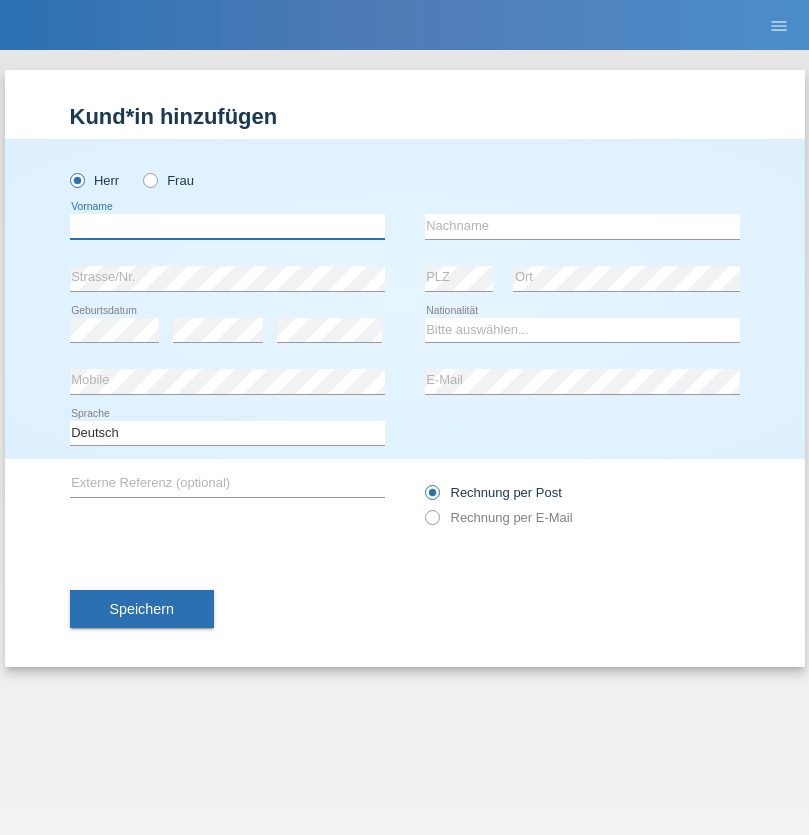 click at bounding box center [227, 226] 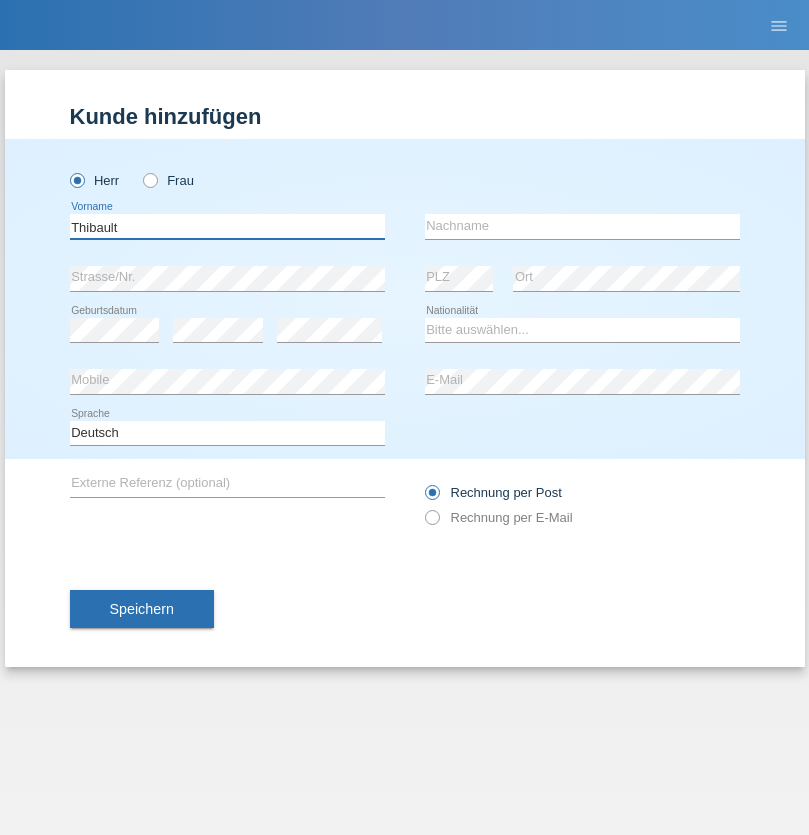 type on "Thibault" 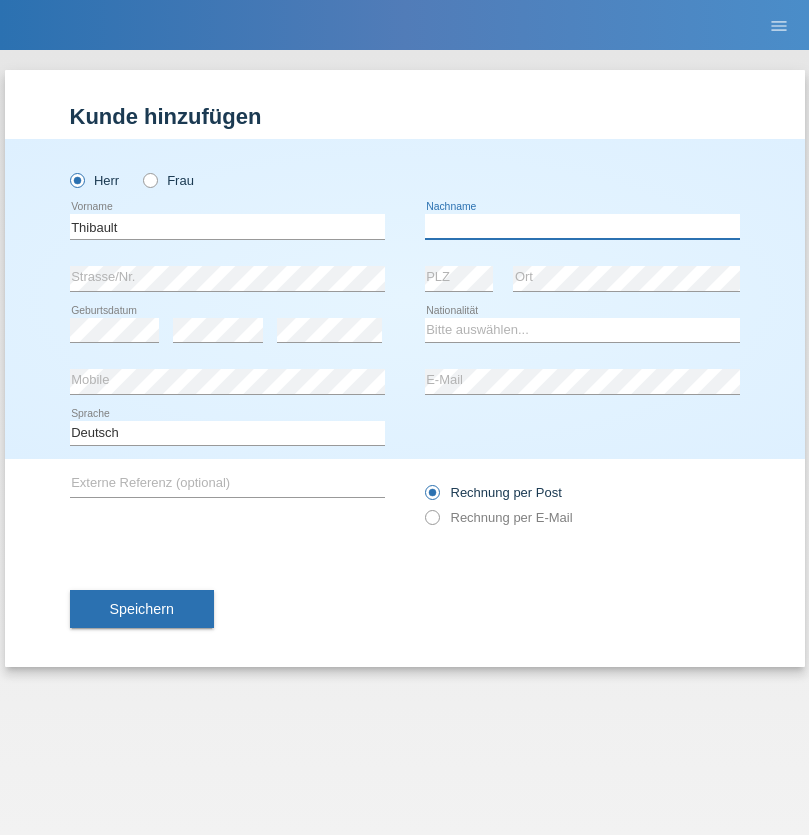click at bounding box center [582, 226] 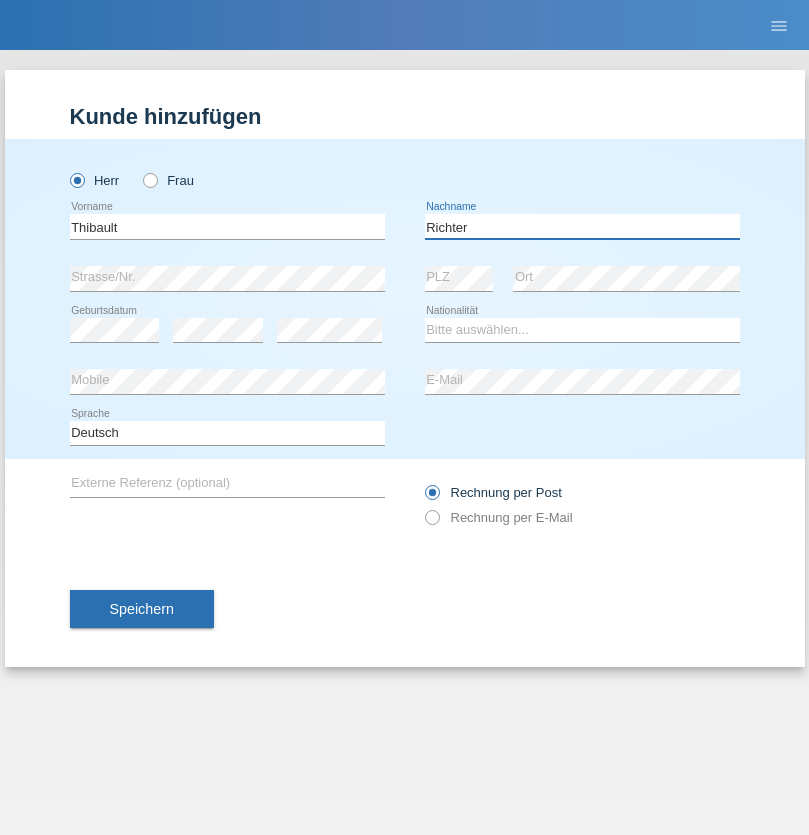 type on "Richter" 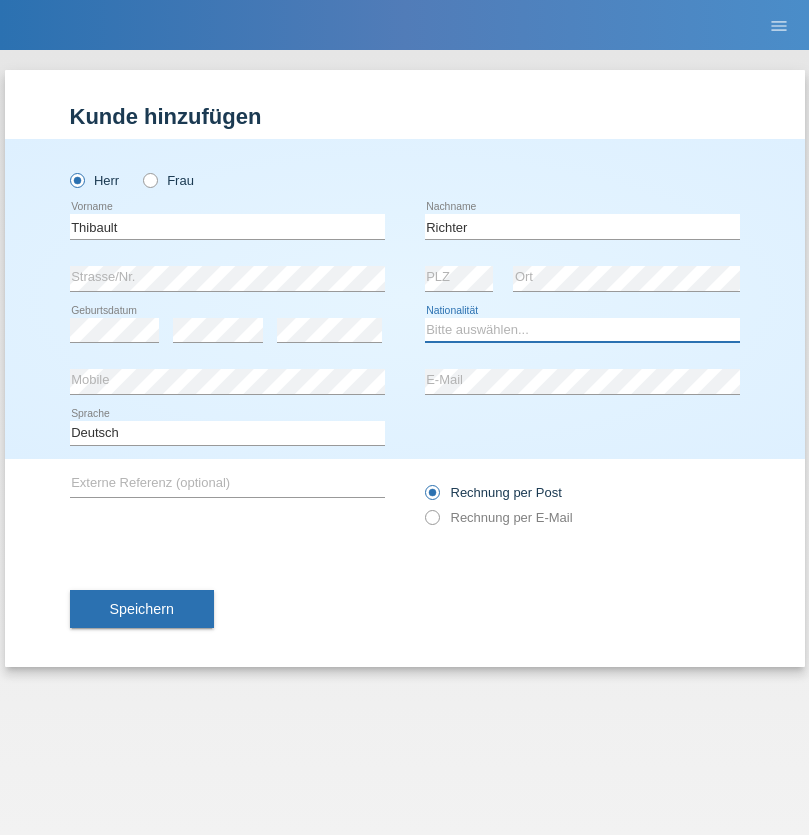 select on "CH" 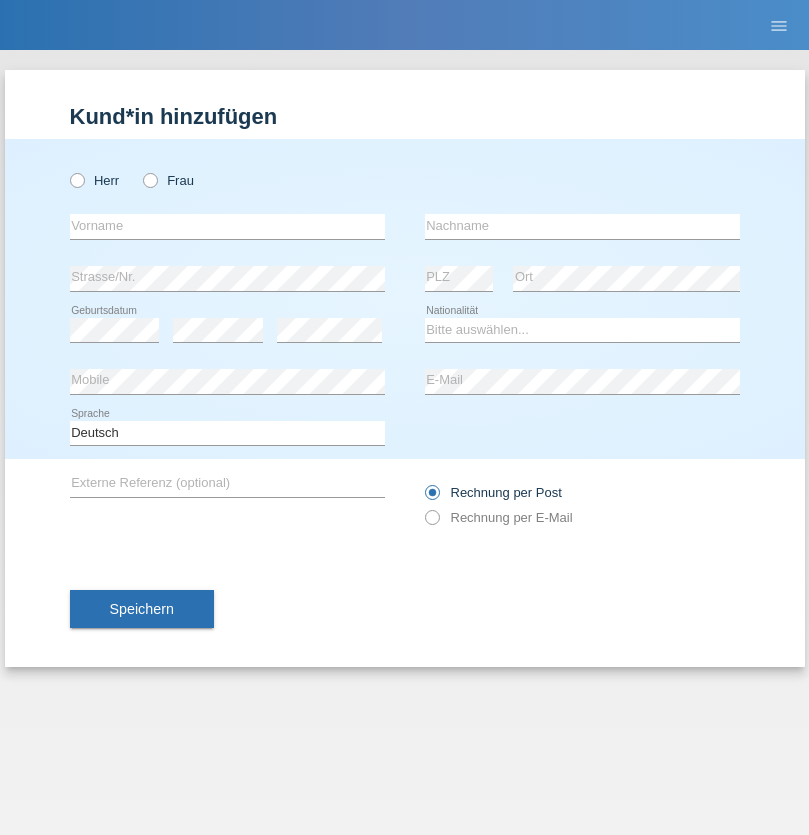 scroll, scrollTop: 0, scrollLeft: 0, axis: both 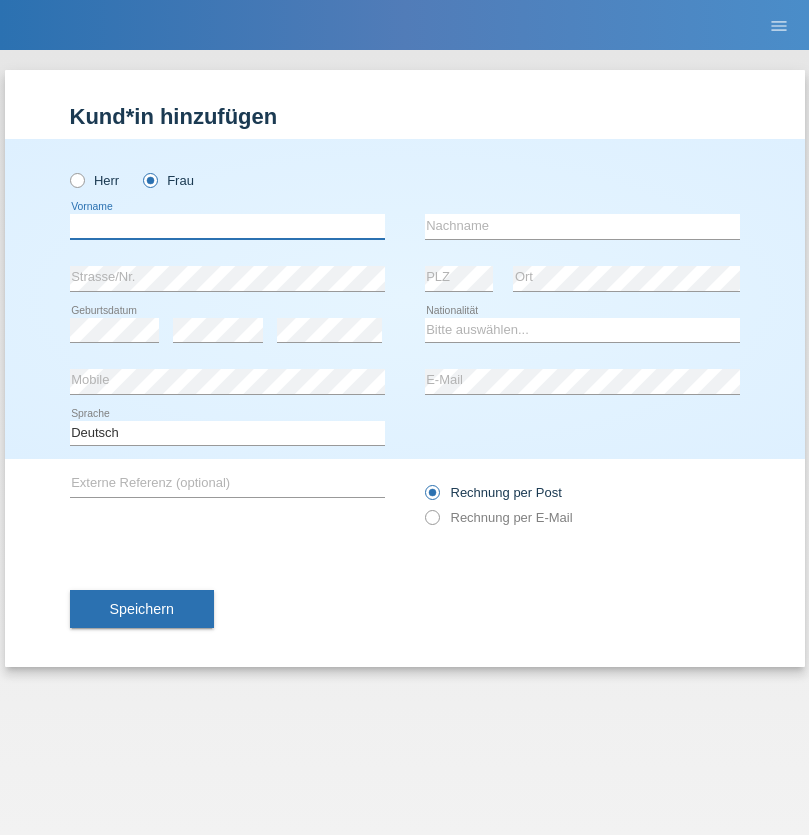 click at bounding box center (227, 226) 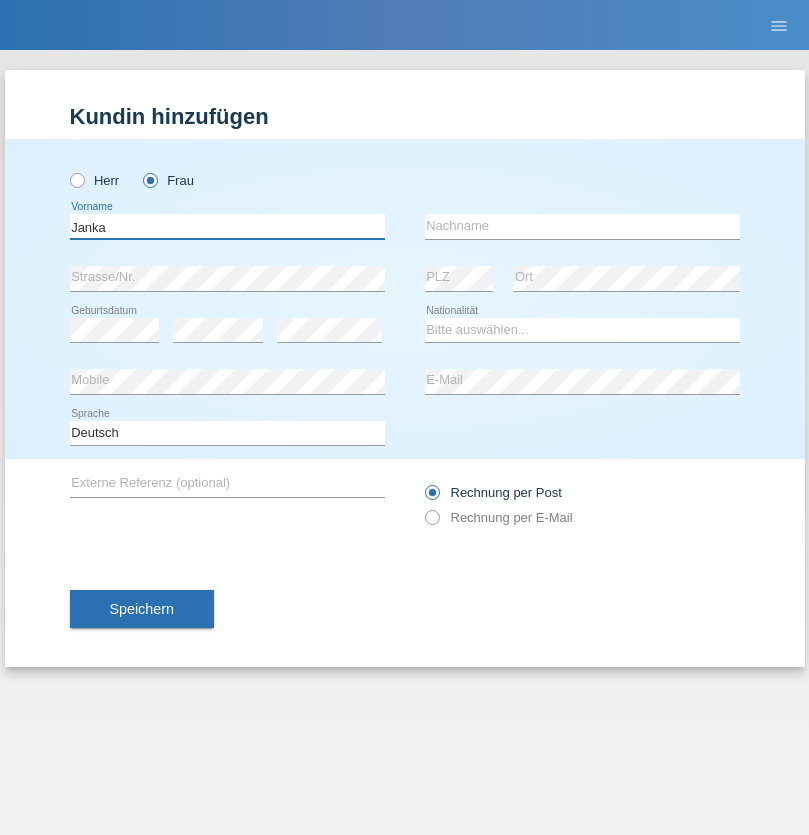 type on "Janka" 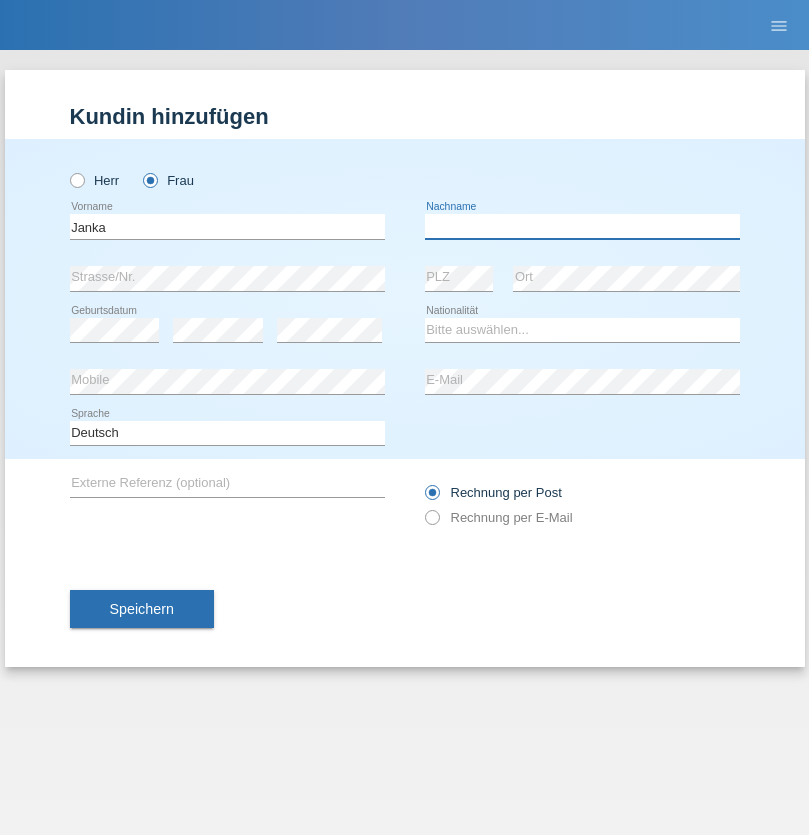 click at bounding box center [582, 226] 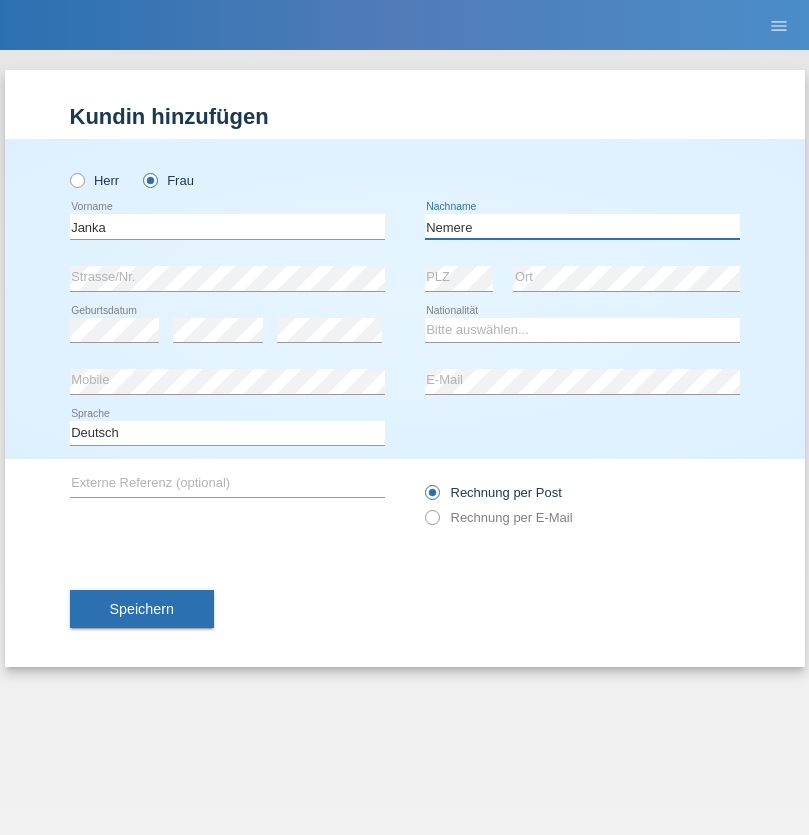 type on "Nemere" 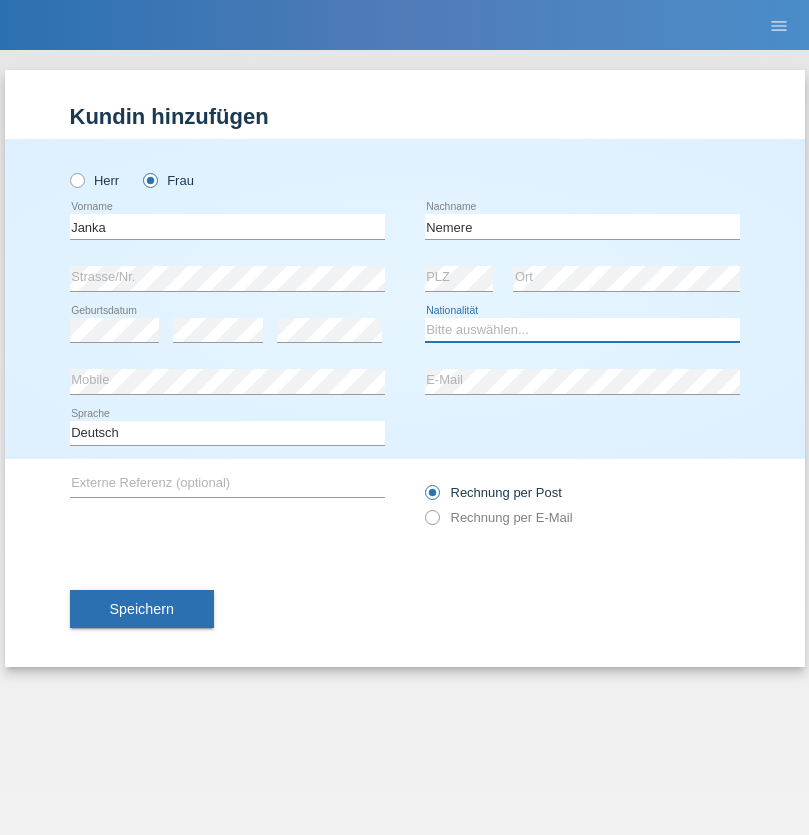 select on "HU" 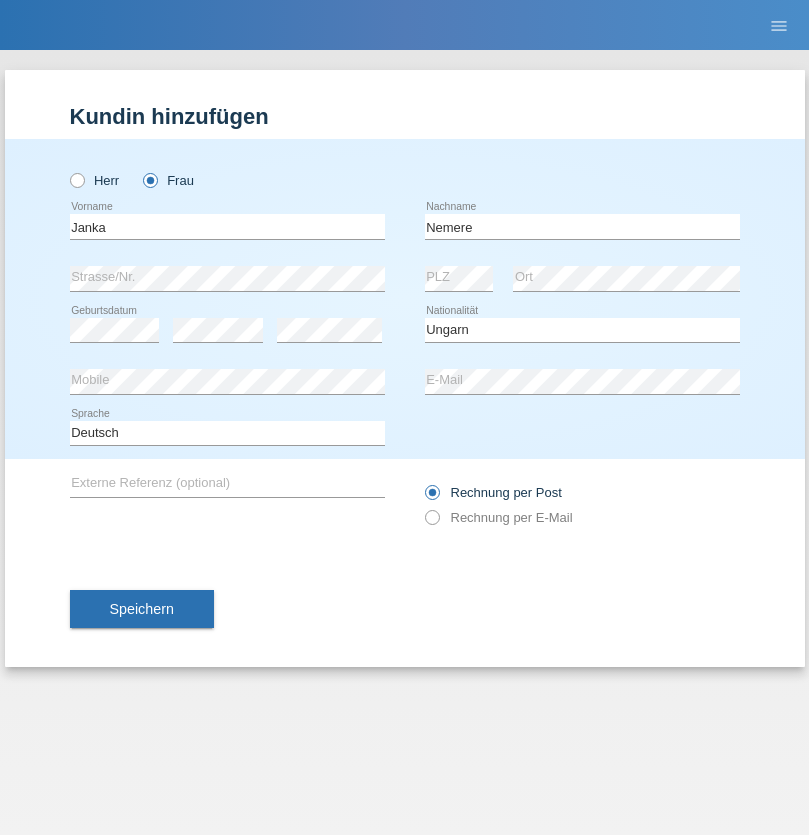 select on "C" 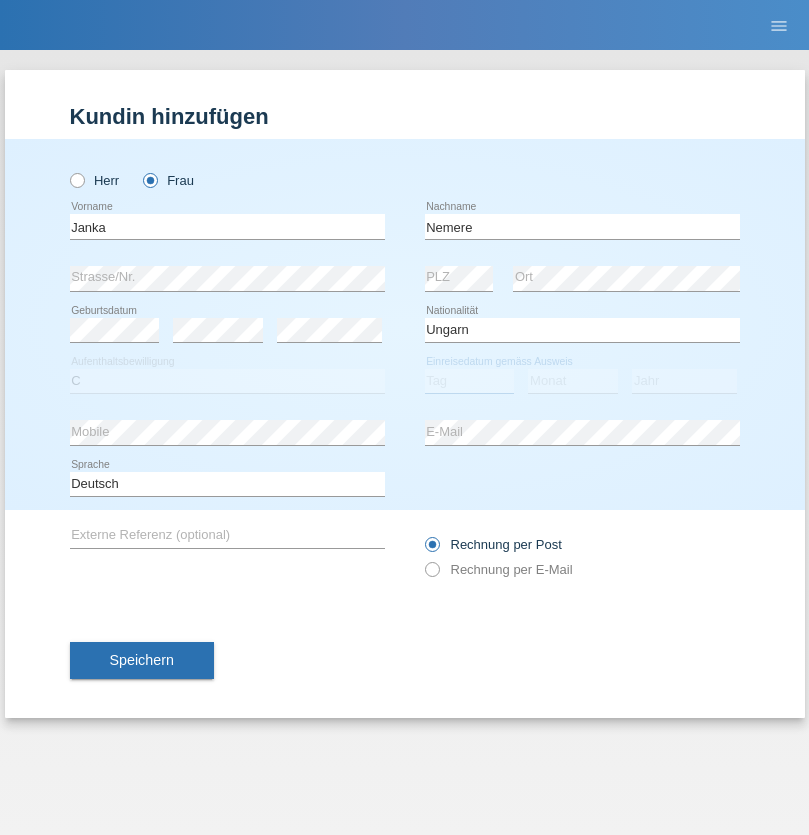 select on "13" 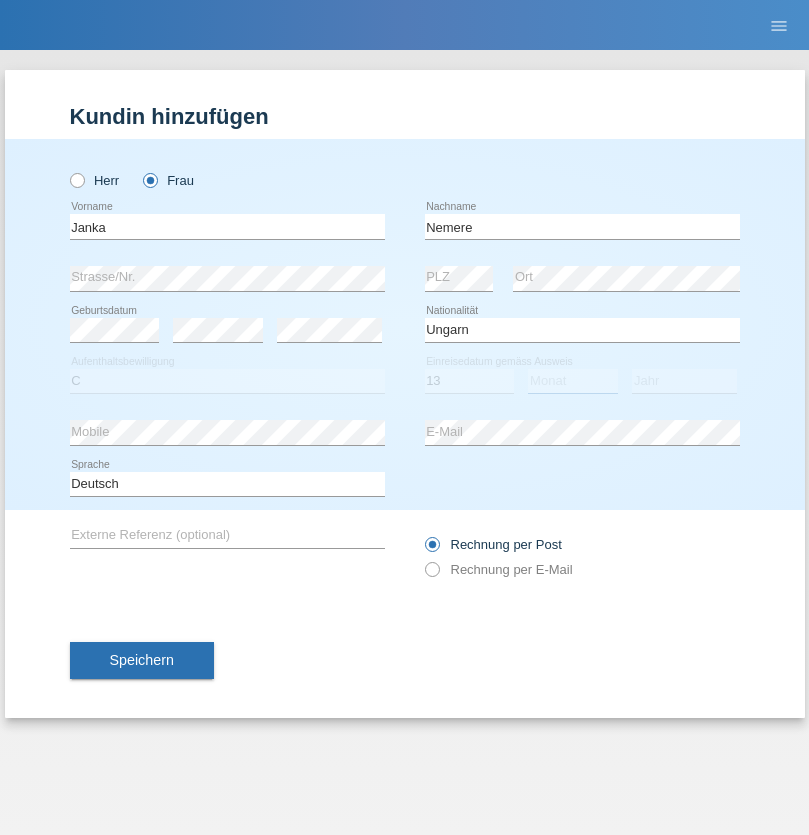 select on "12" 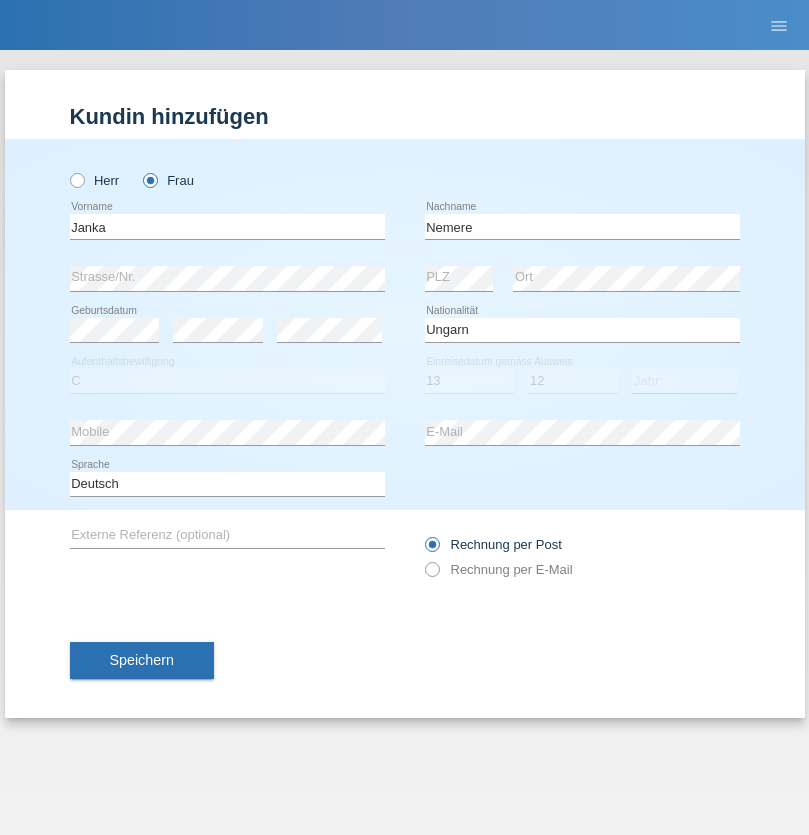 select on "2021" 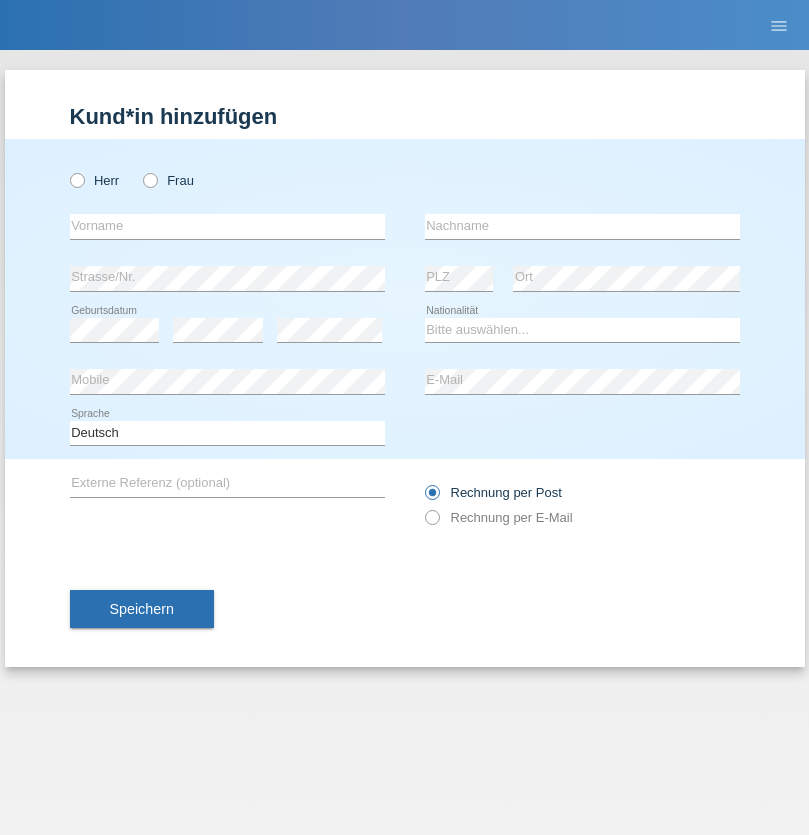 scroll, scrollTop: 0, scrollLeft: 0, axis: both 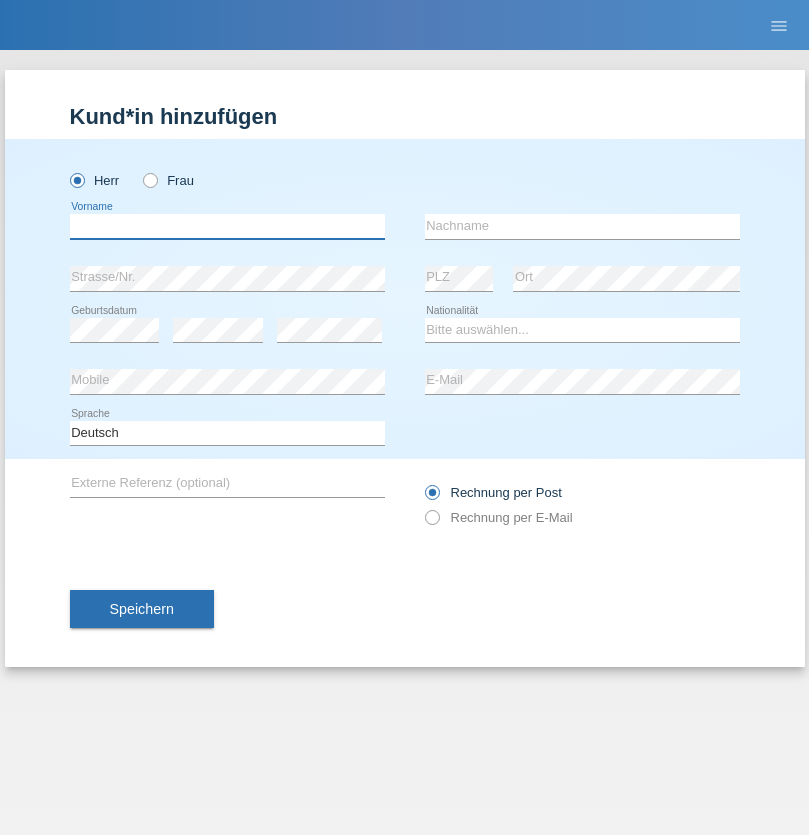 click at bounding box center [227, 226] 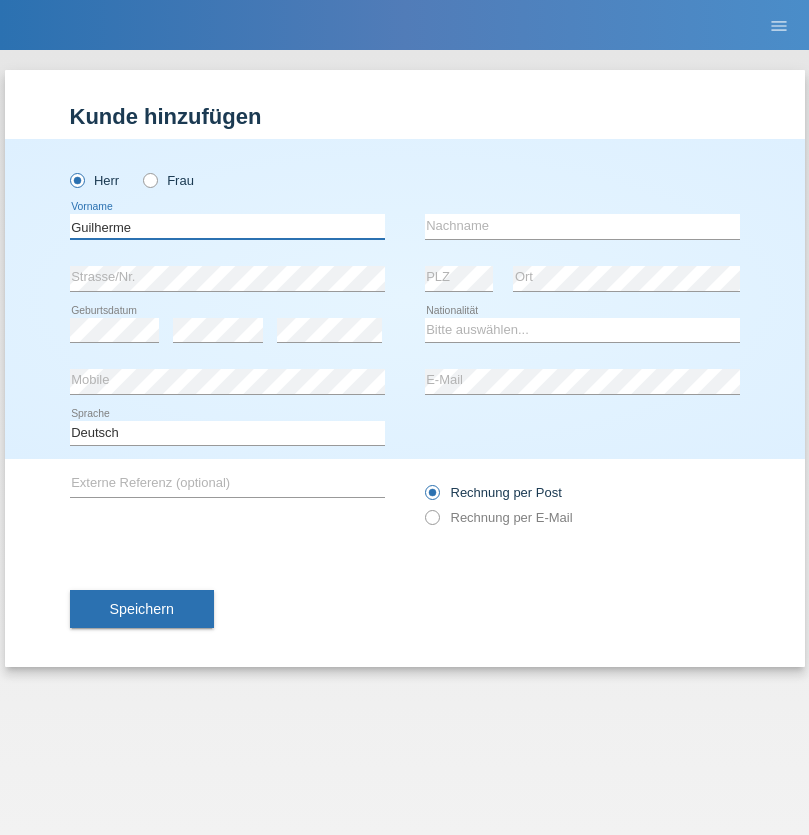 type on "Guilherme" 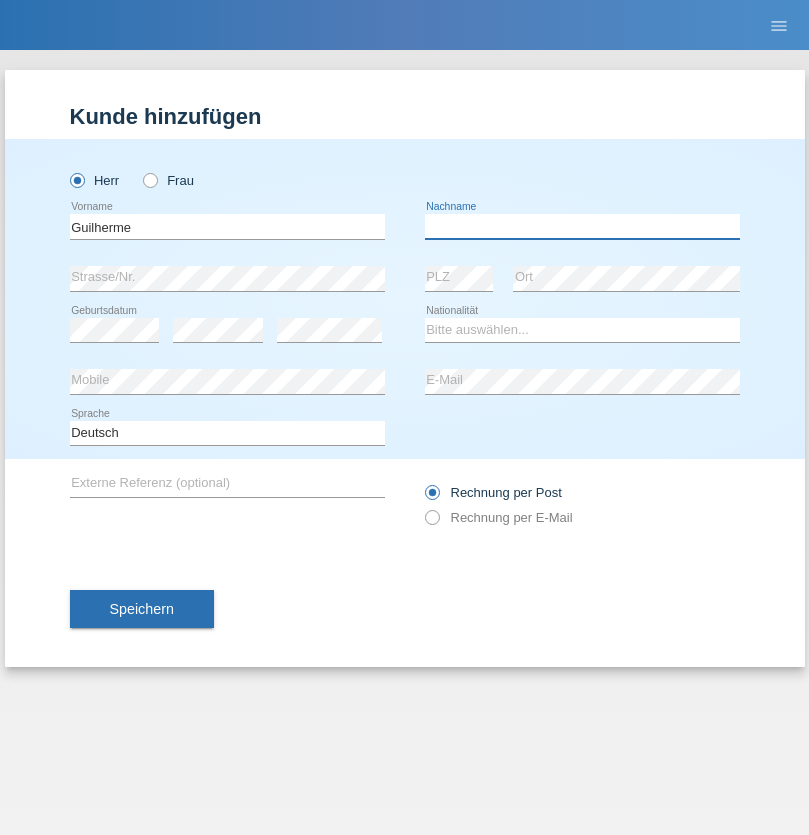 click at bounding box center (582, 226) 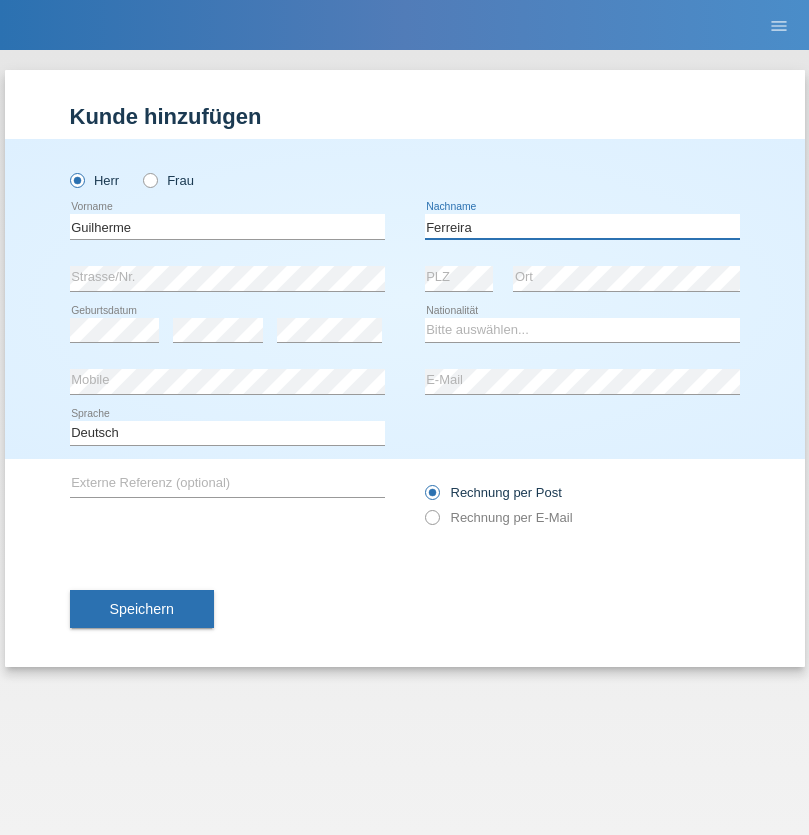 type on "Ferreira" 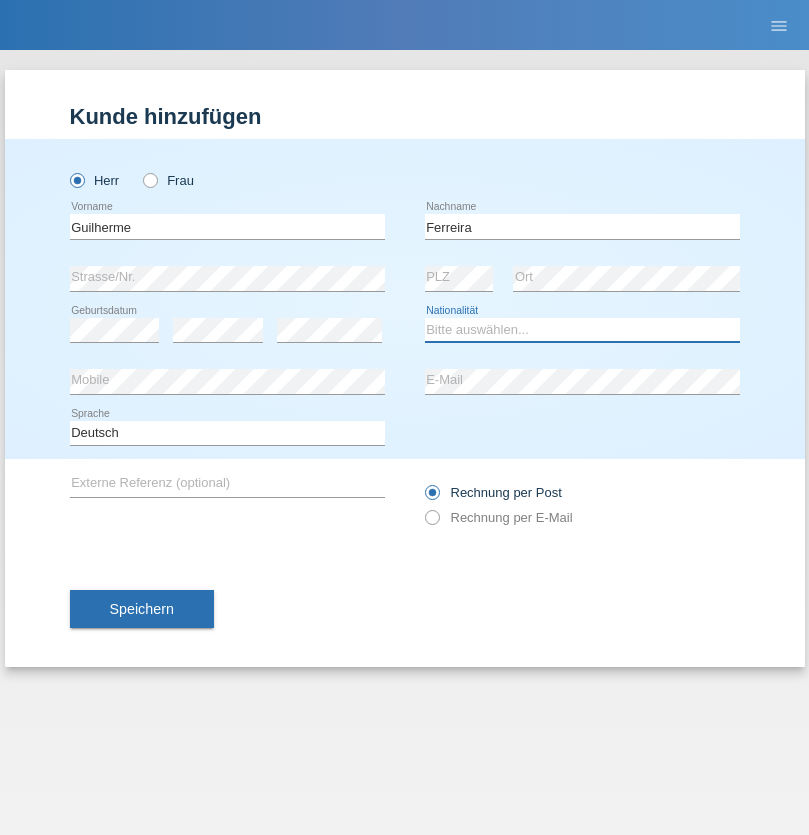 select on "PT" 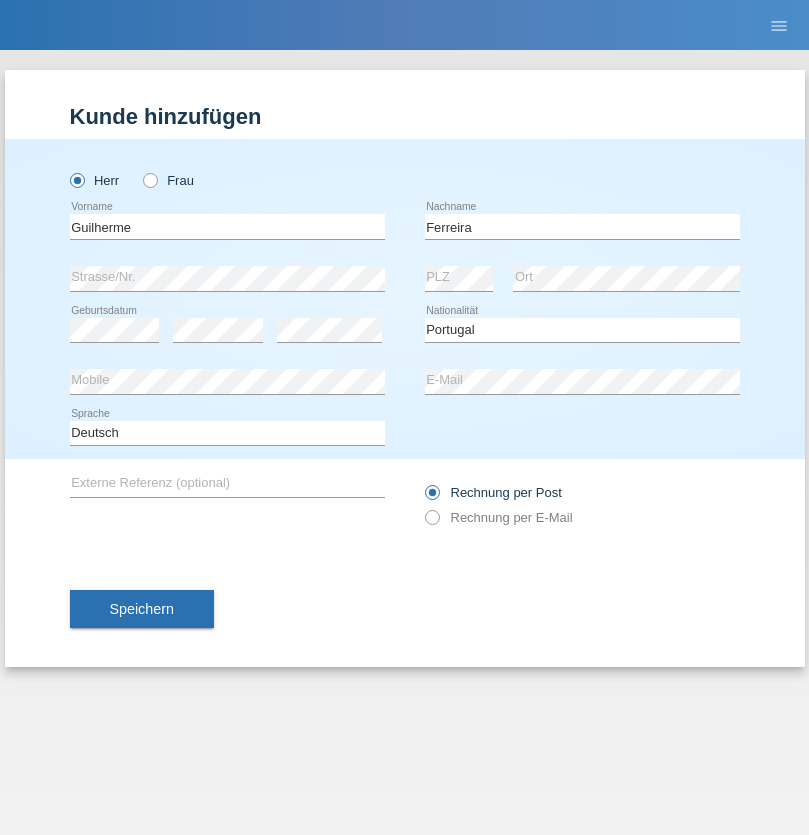 select on "C" 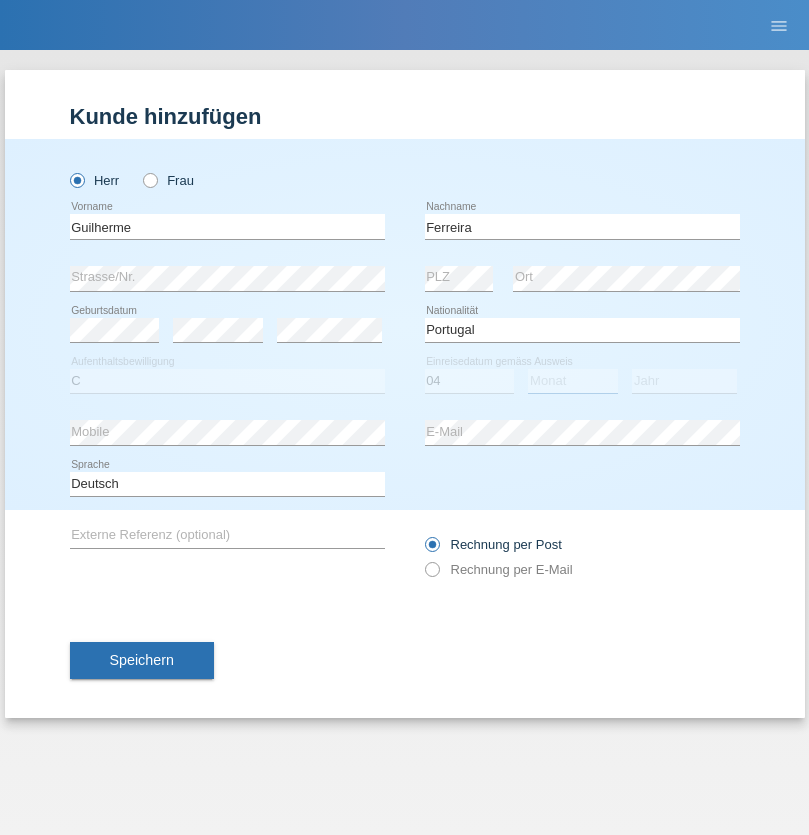 select on "09" 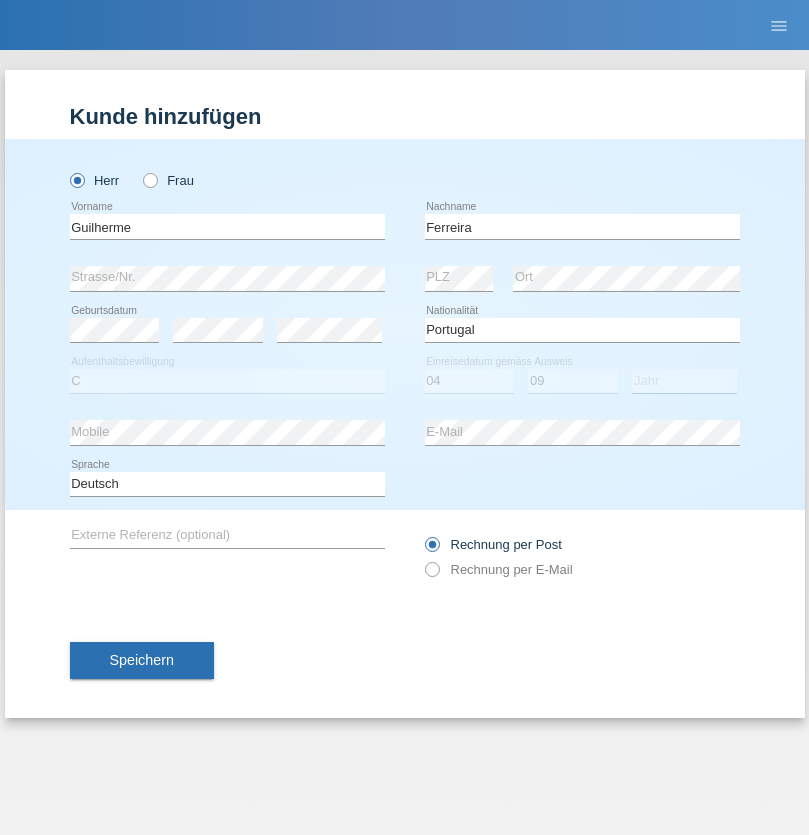 select on "2021" 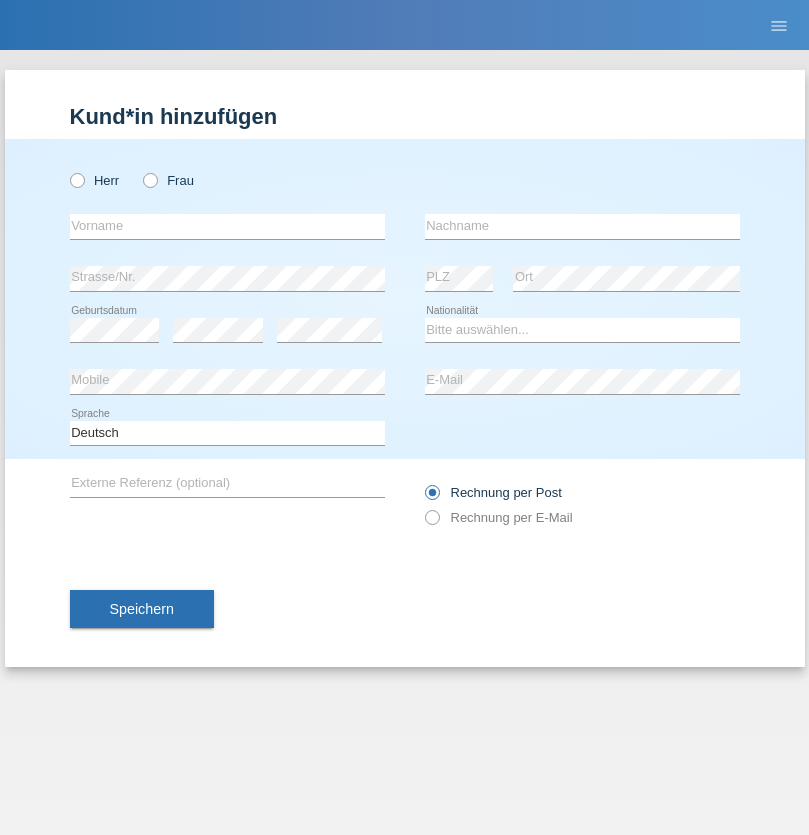 scroll, scrollTop: 0, scrollLeft: 0, axis: both 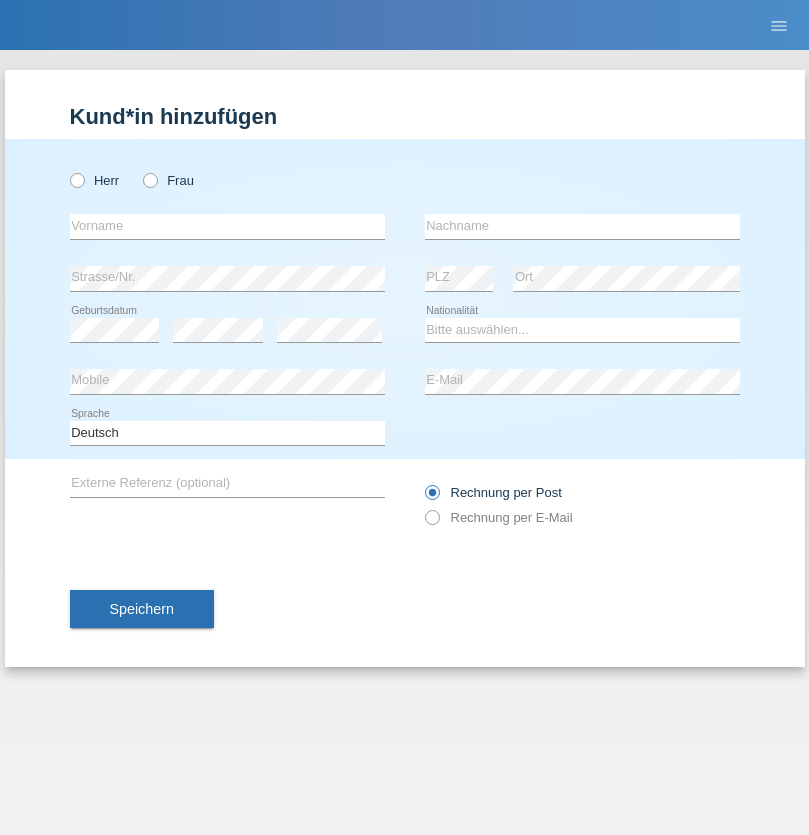 radio on "true" 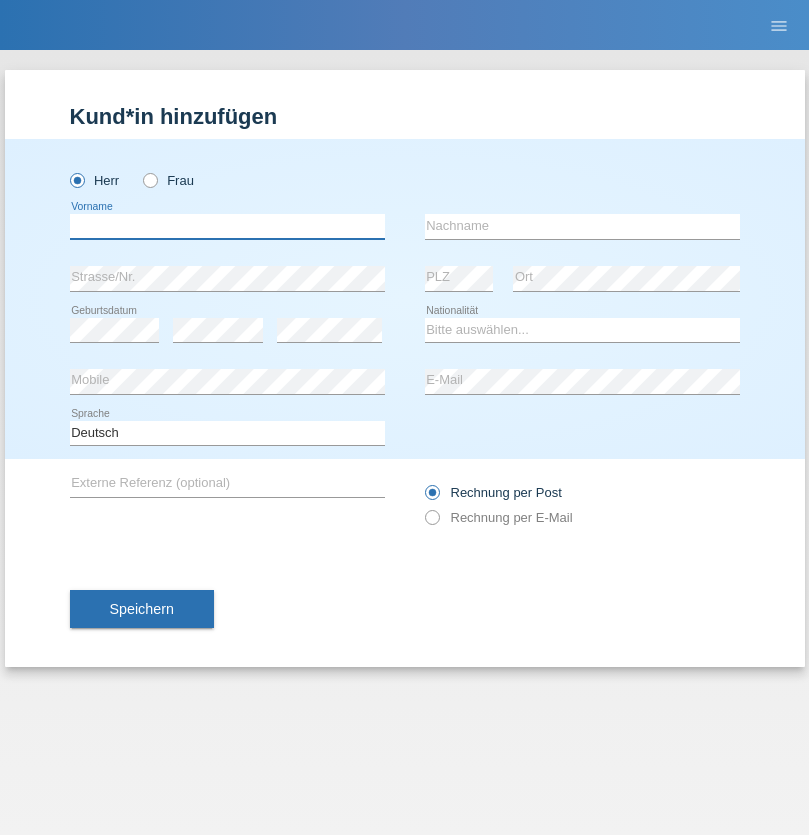 click at bounding box center [227, 226] 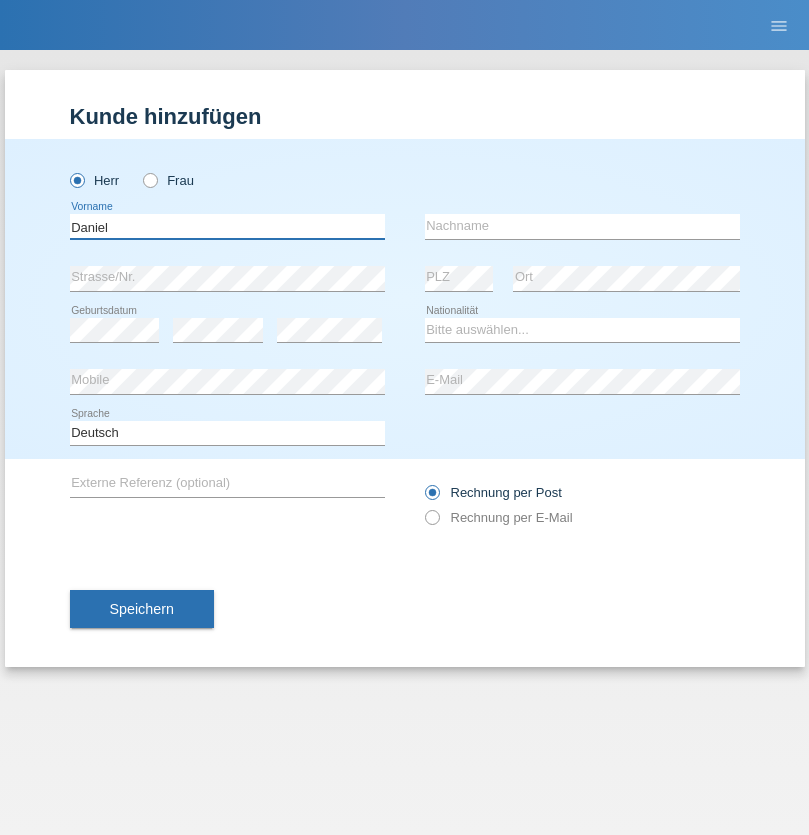 type on "Daniel" 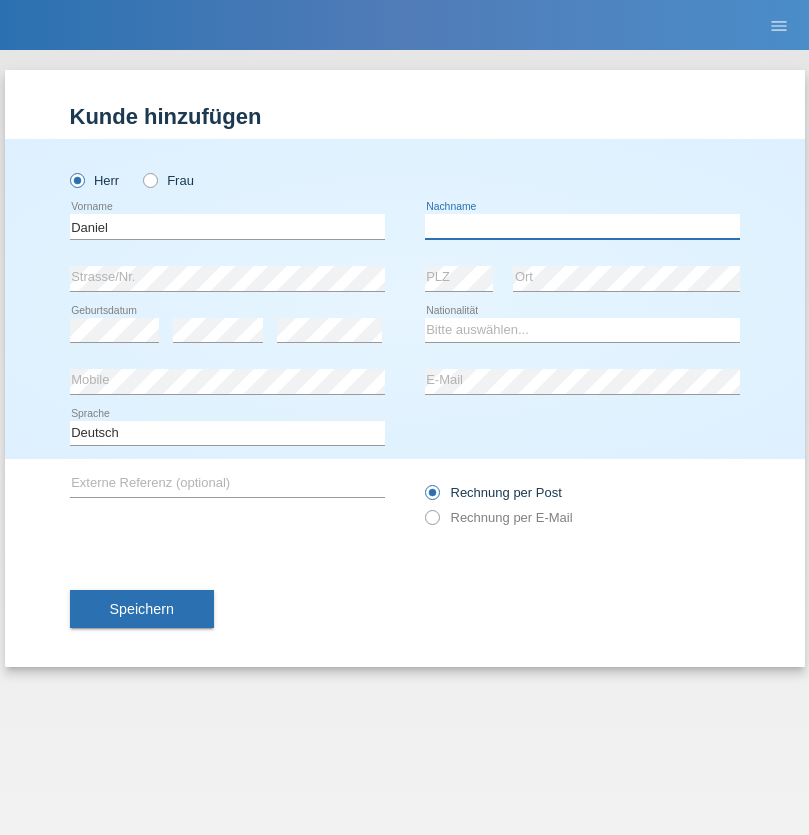 click at bounding box center [582, 226] 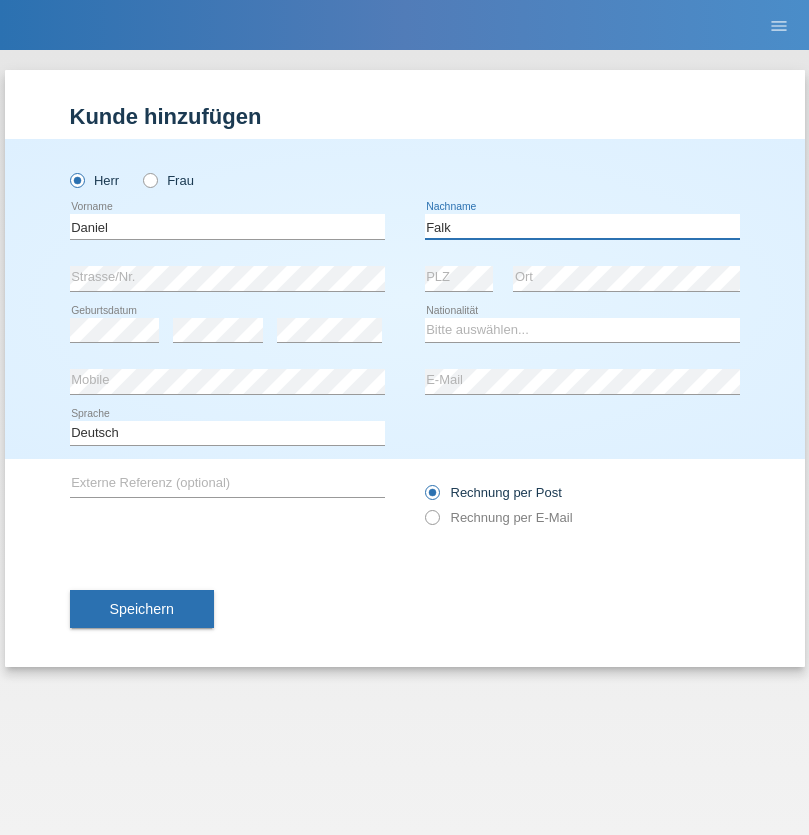 type on "Falk" 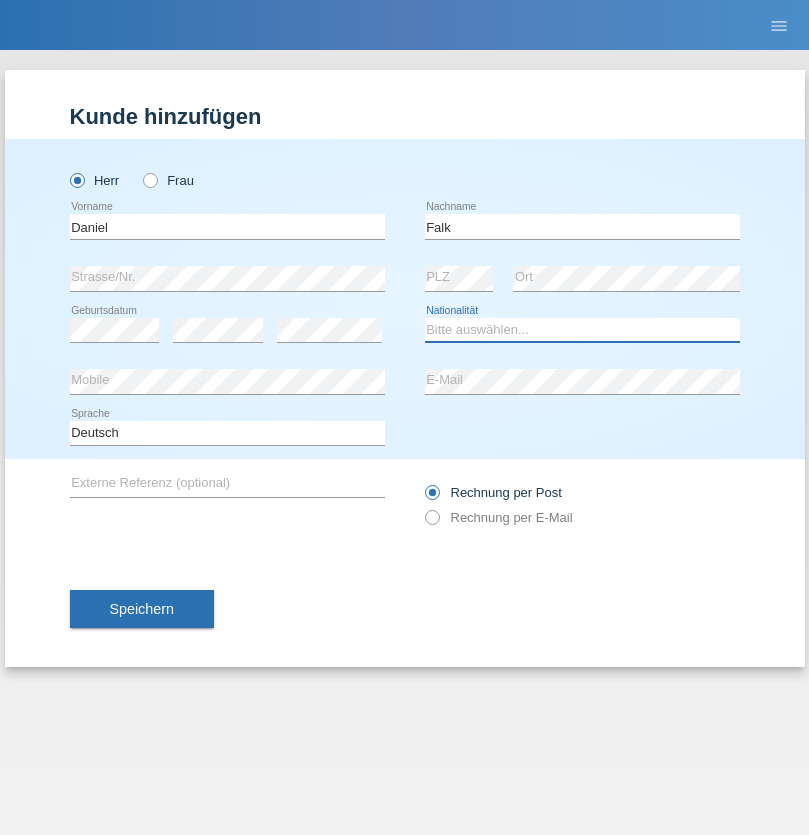 select on "CH" 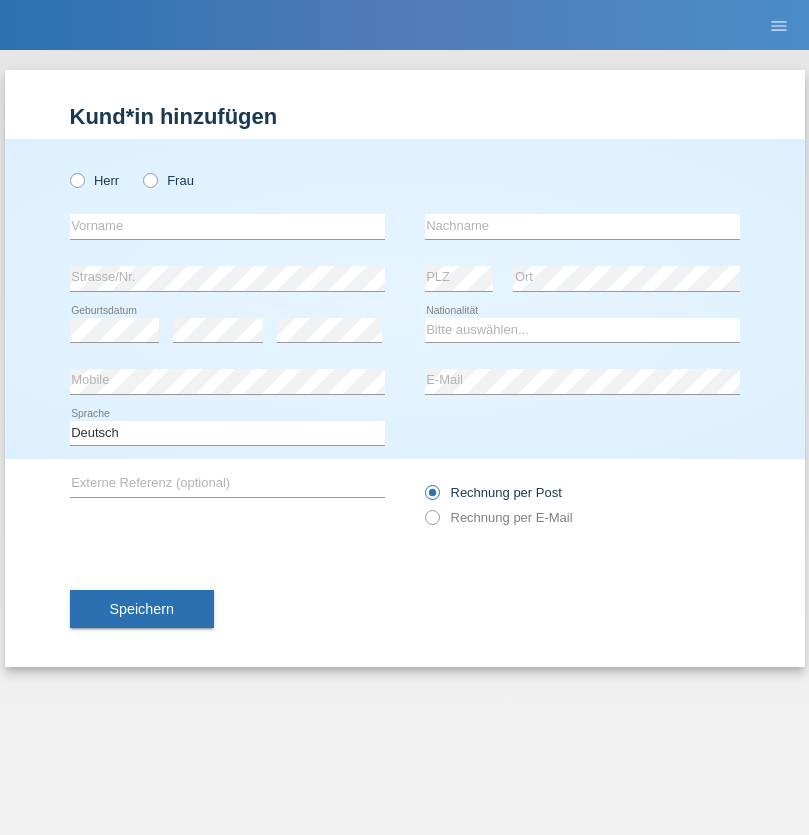 scroll, scrollTop: 0, scrollLeft: 0, axis: both 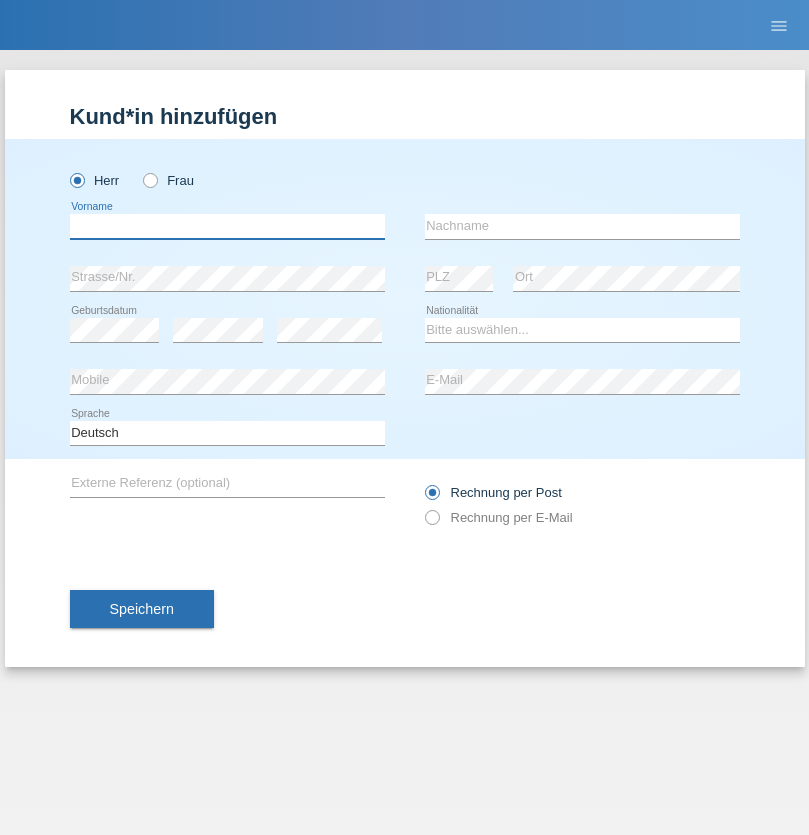 click at bounding box center [227, 226] 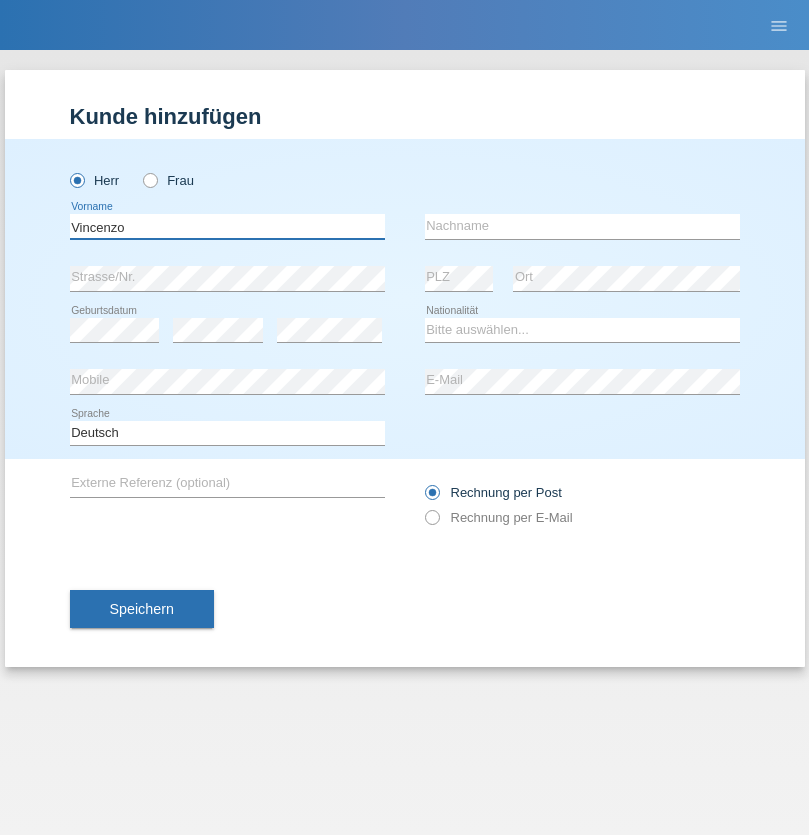 type on "Vincenzo" 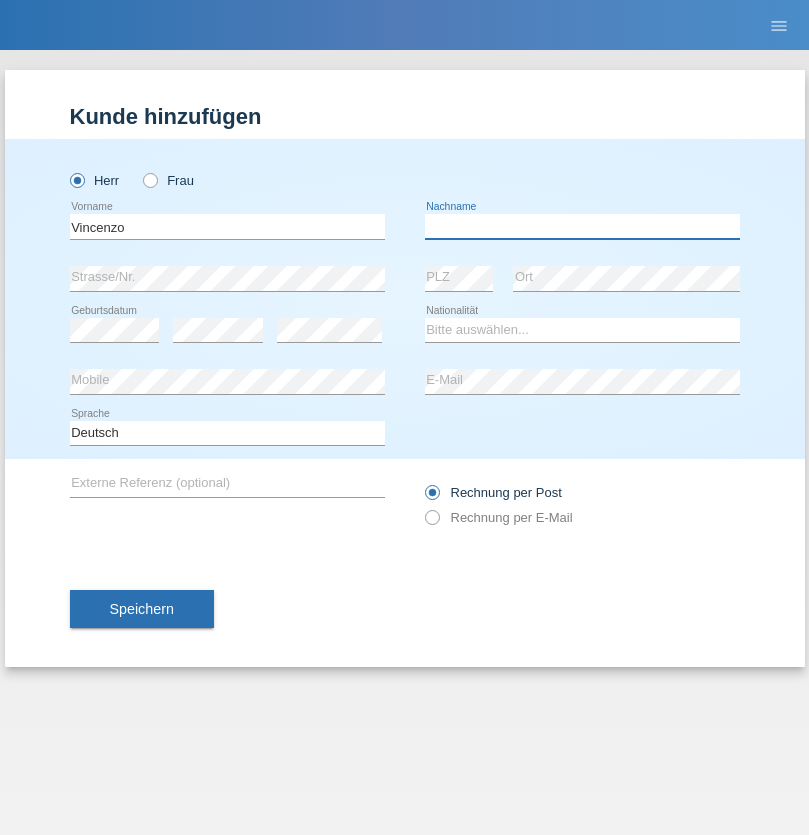 click at bounding box center [582, 226] 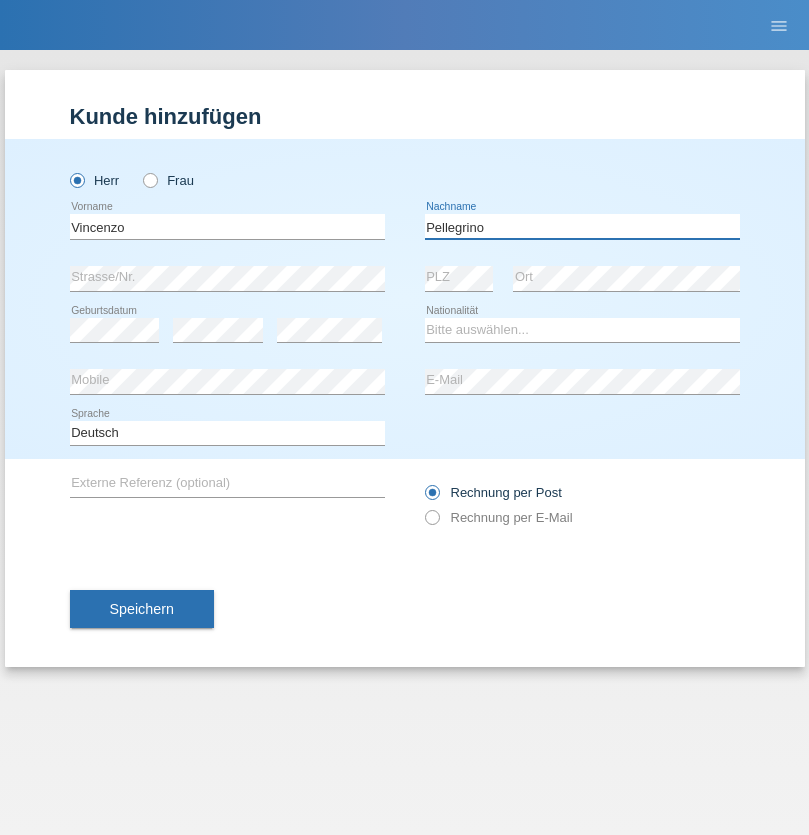 type on "Pellegrino" 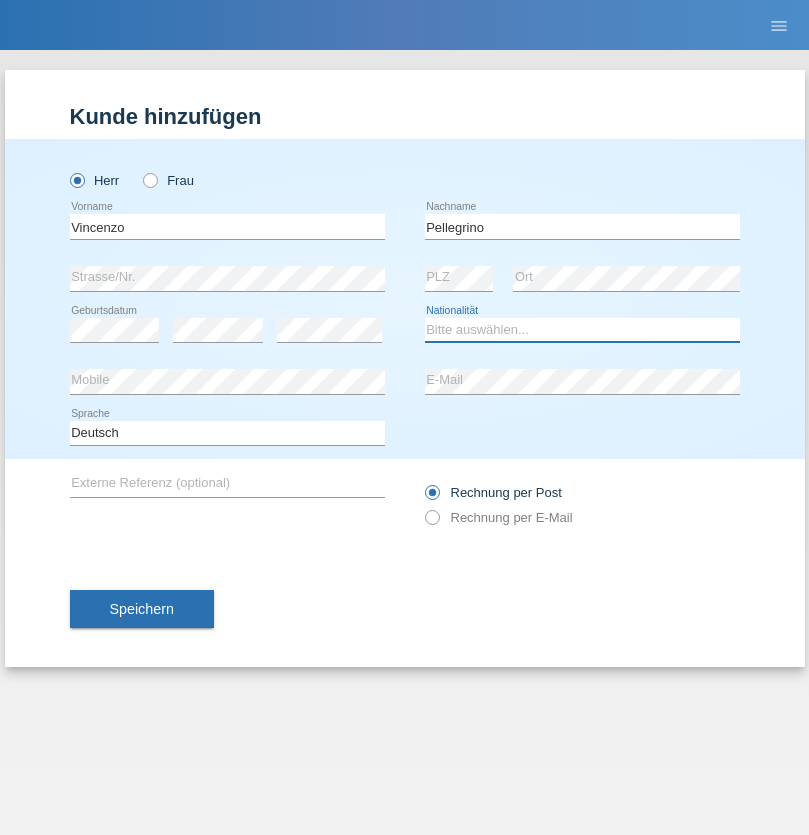 select on "IT" 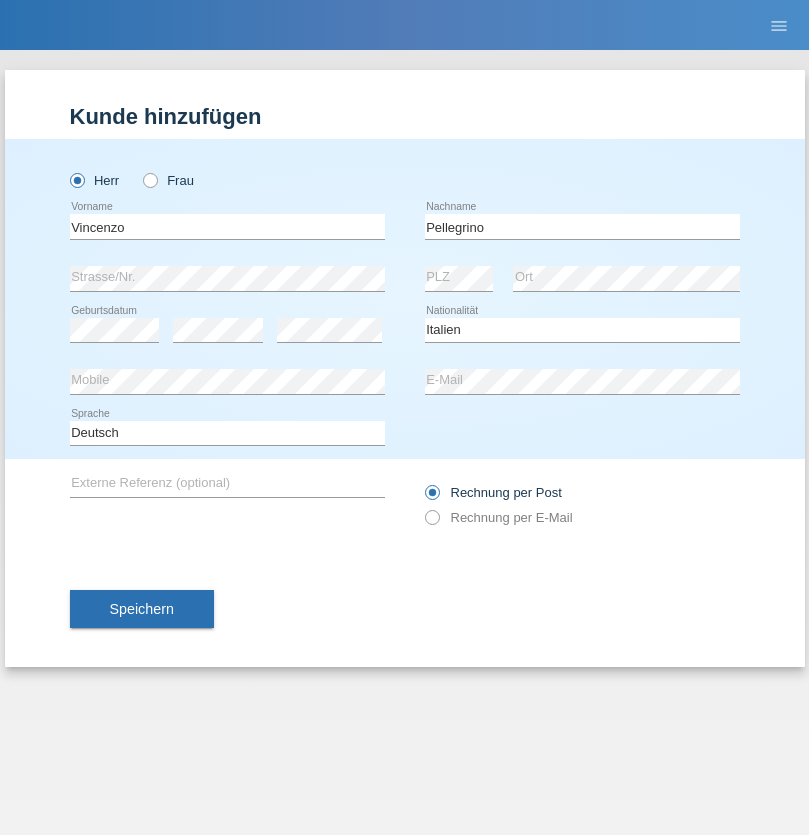 select on "C" 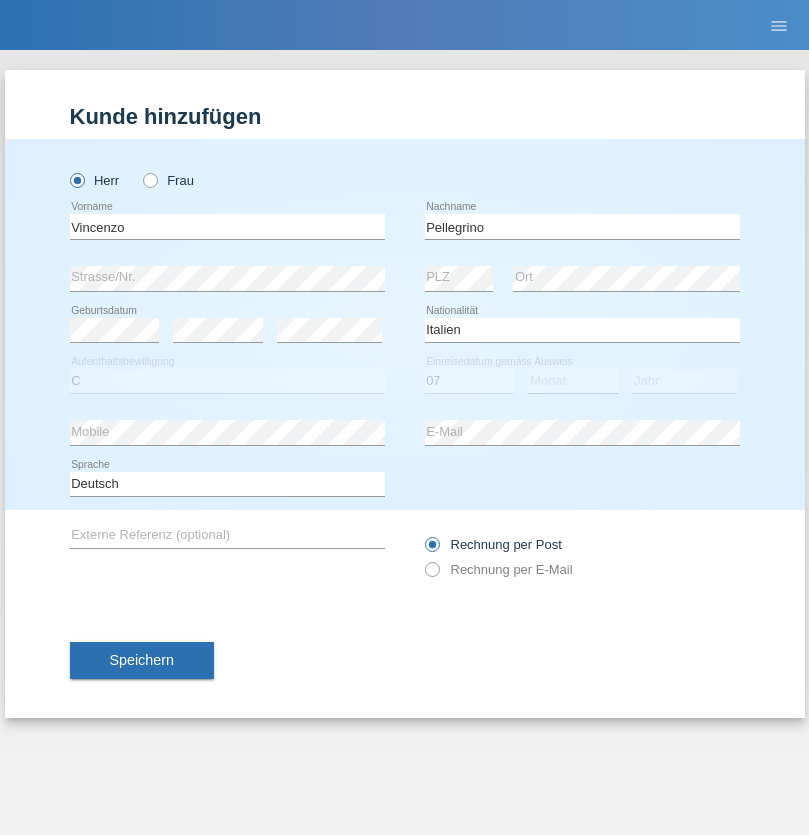 select on "07" 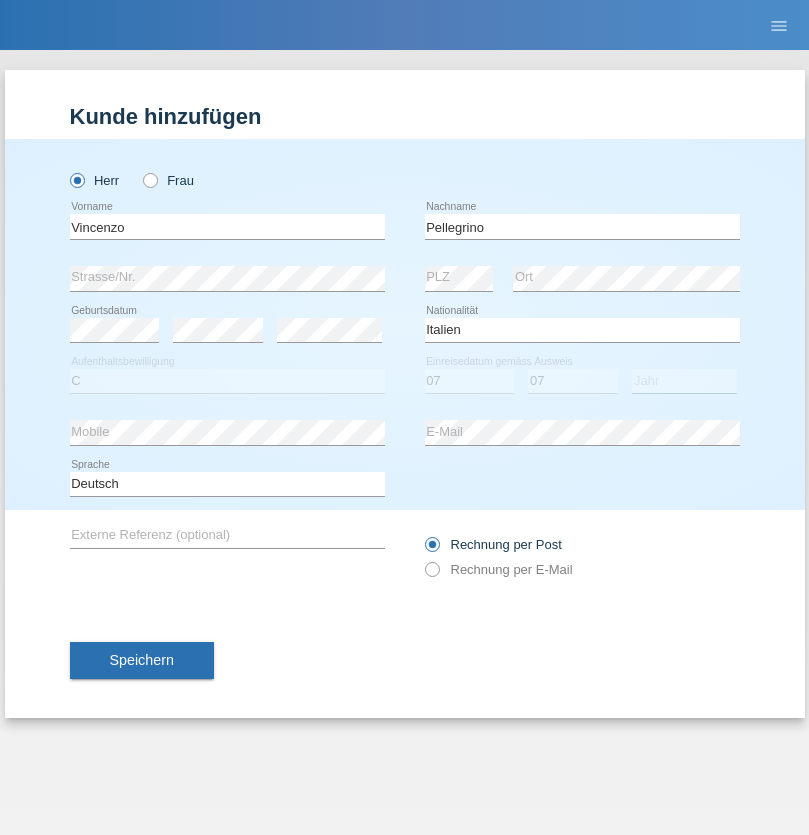 select on "2021" 